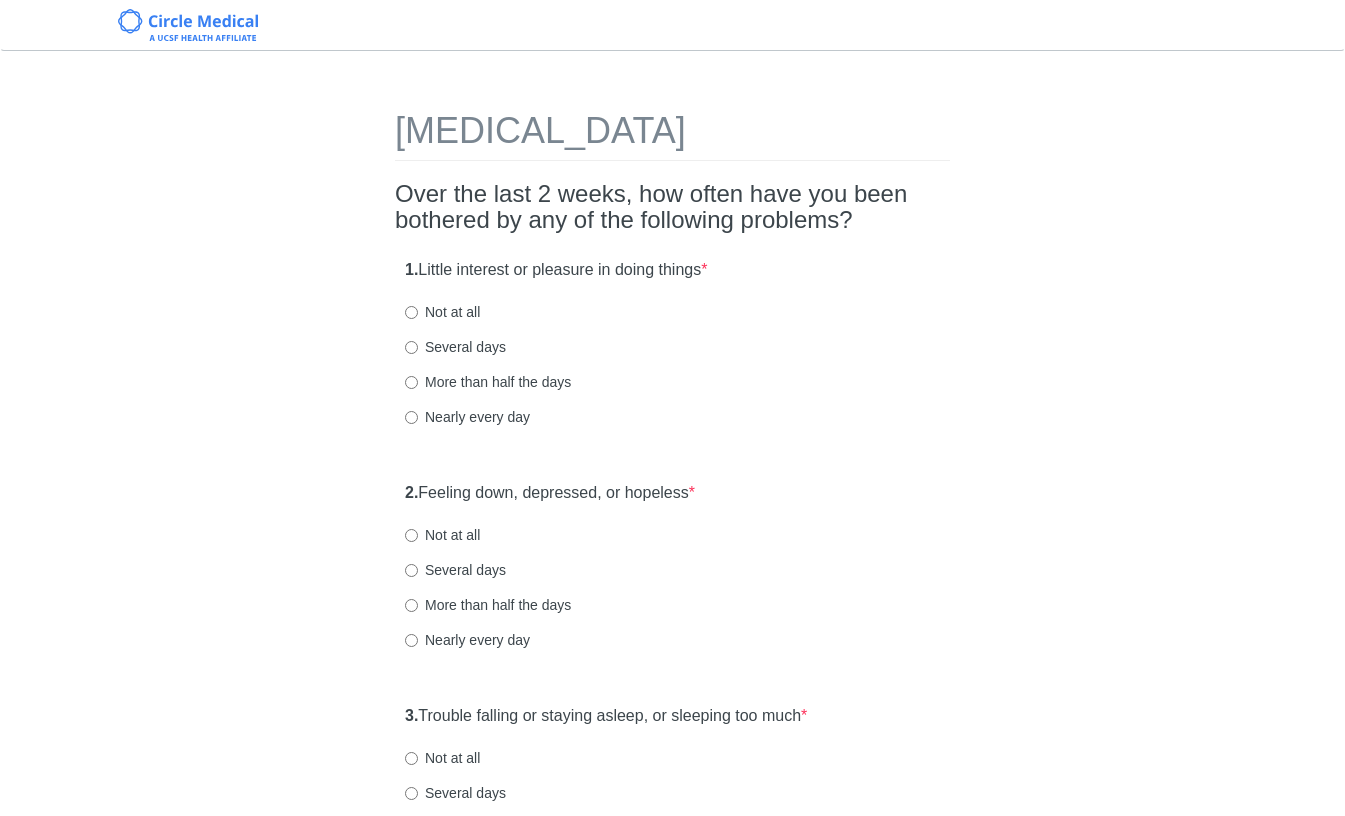scroll, scrollTop: 0, scrollLeft: 0, axis: both 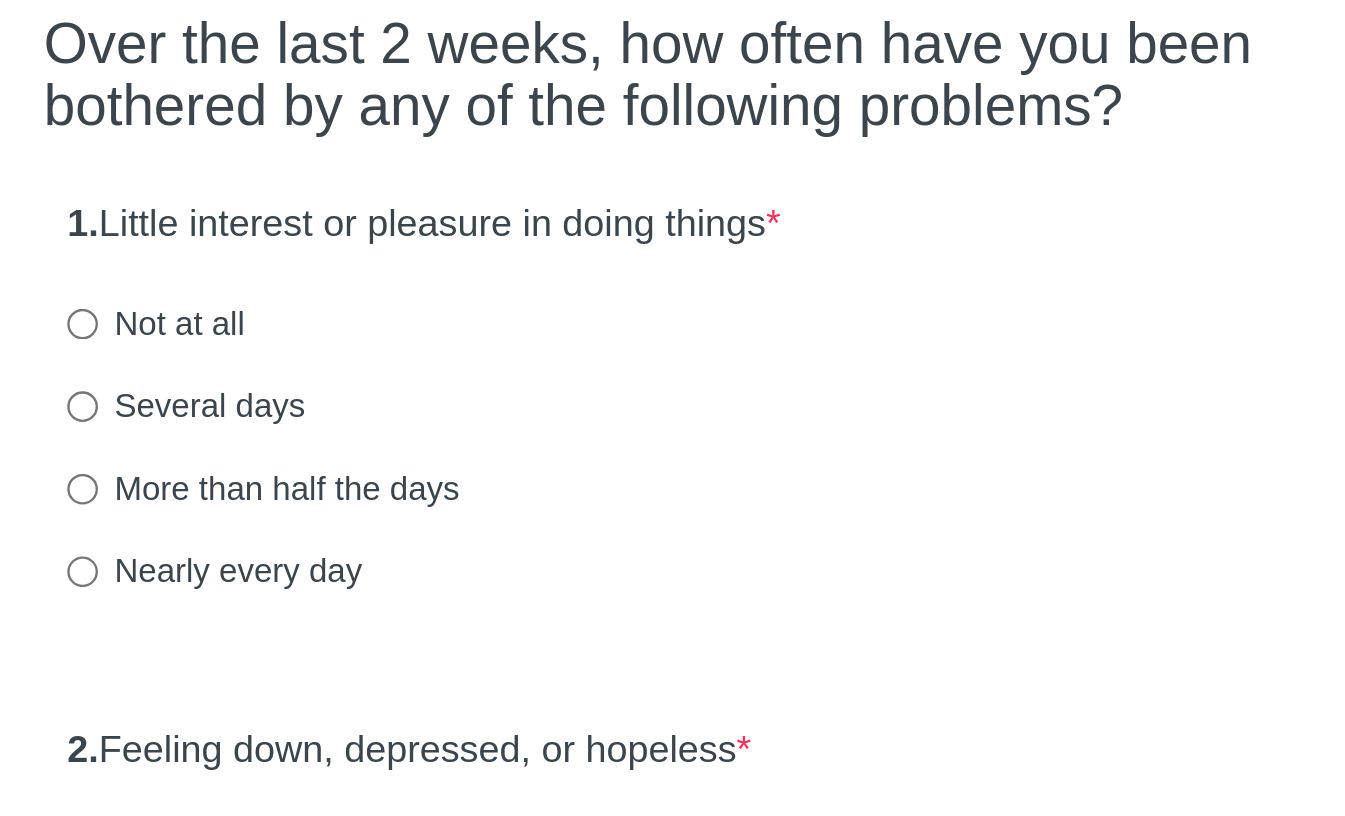 click on "Several days" at bounding box center [455, 347] 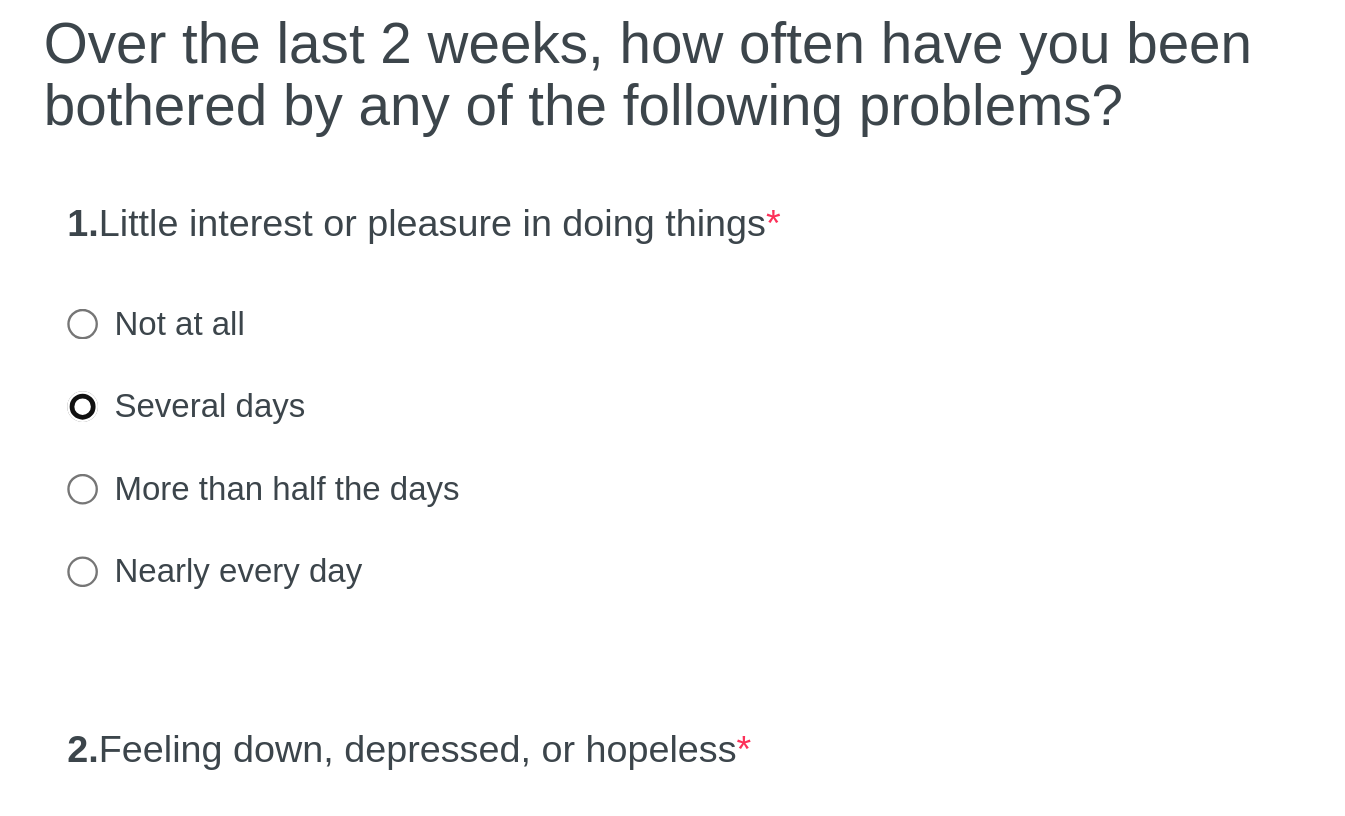 click on "Several days" at bounding box center (411, 347) 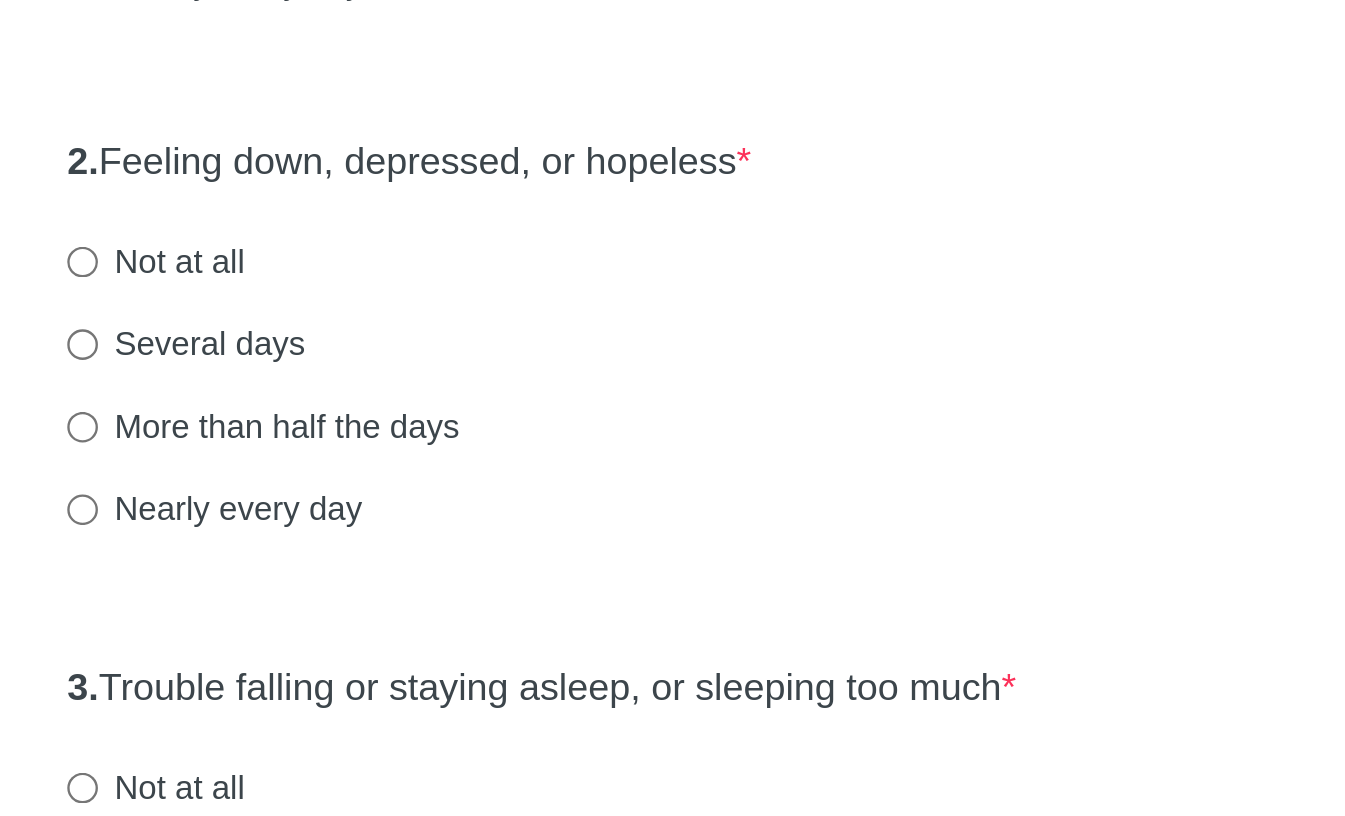 click on "Several days" at bounding box center [455, 570] 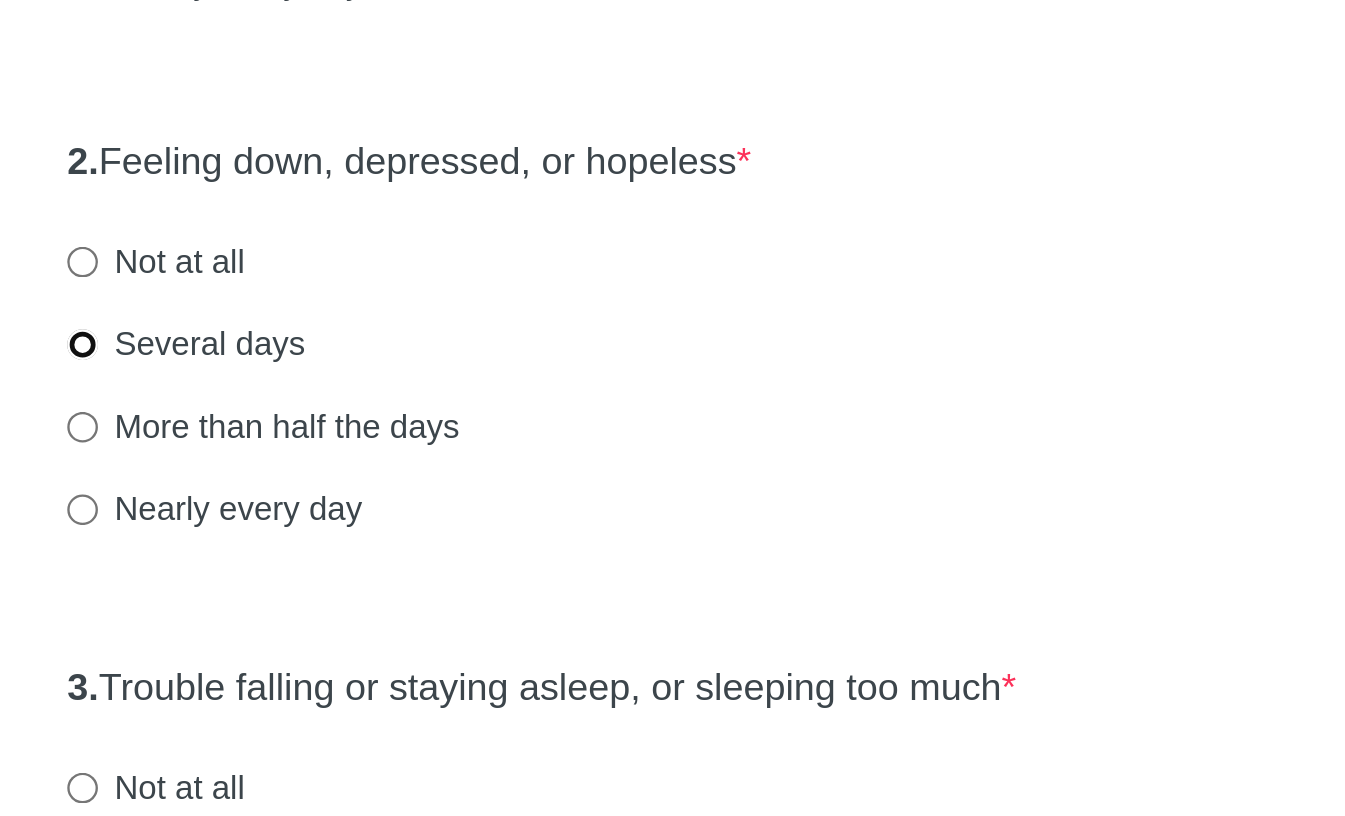 click on "Several days" at bounding box center (411, 570) 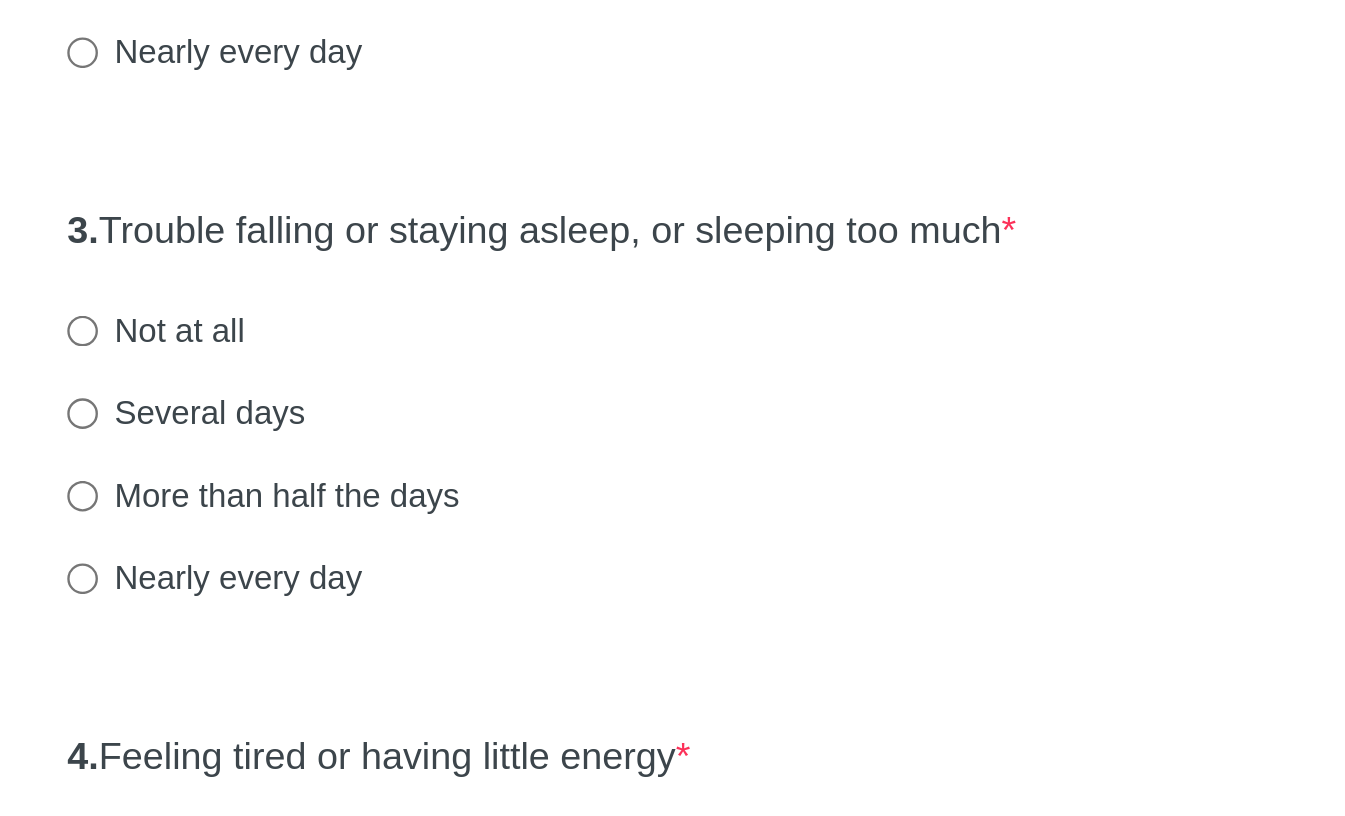 scroll, scrollTop: 151, scrollLeft: 0, axis: vertical 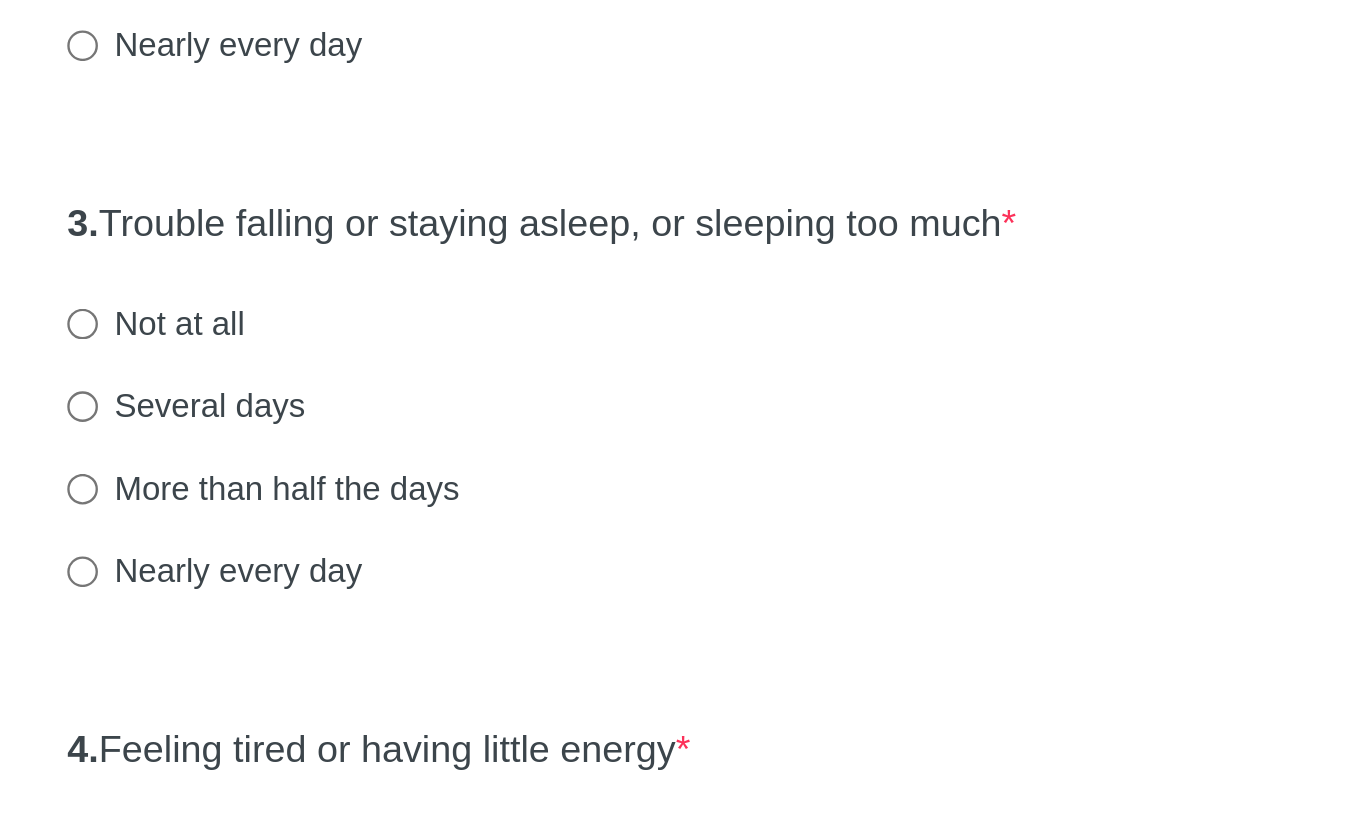 click on "Not at all" at bounding box center [442, 607] 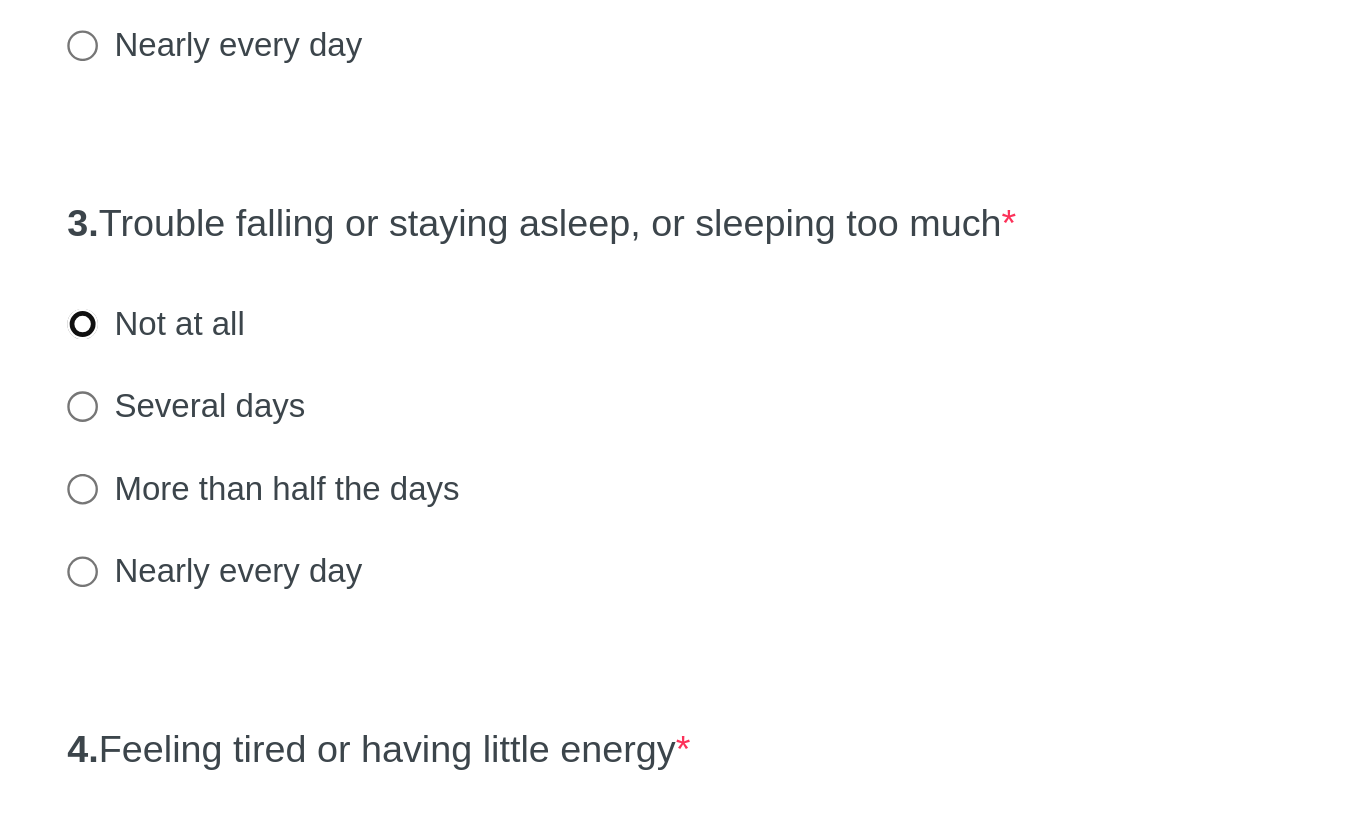 click on "Not at all" at bounding box center (411, 607) 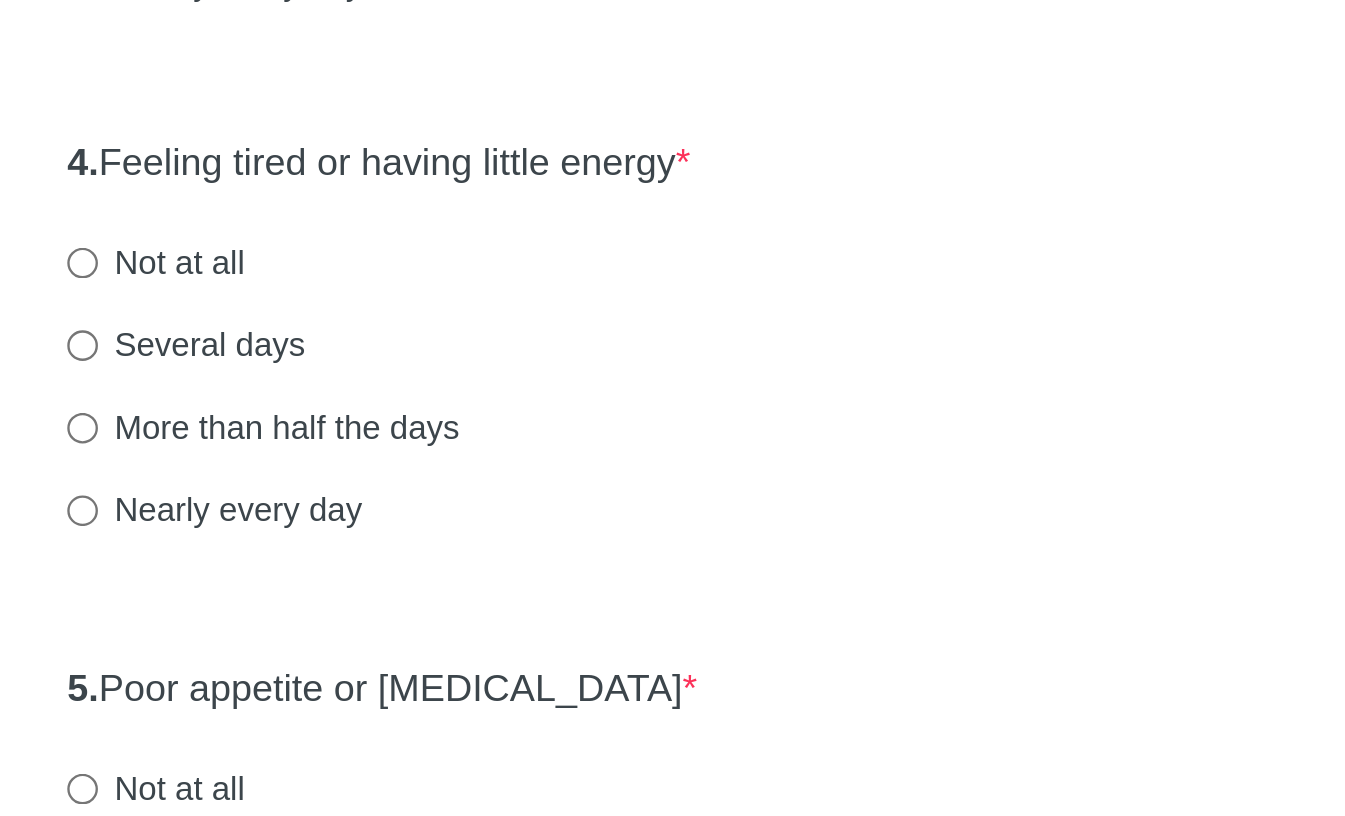 scroll, scrollTop: 400, scrollLeft: 0, axis: vertical 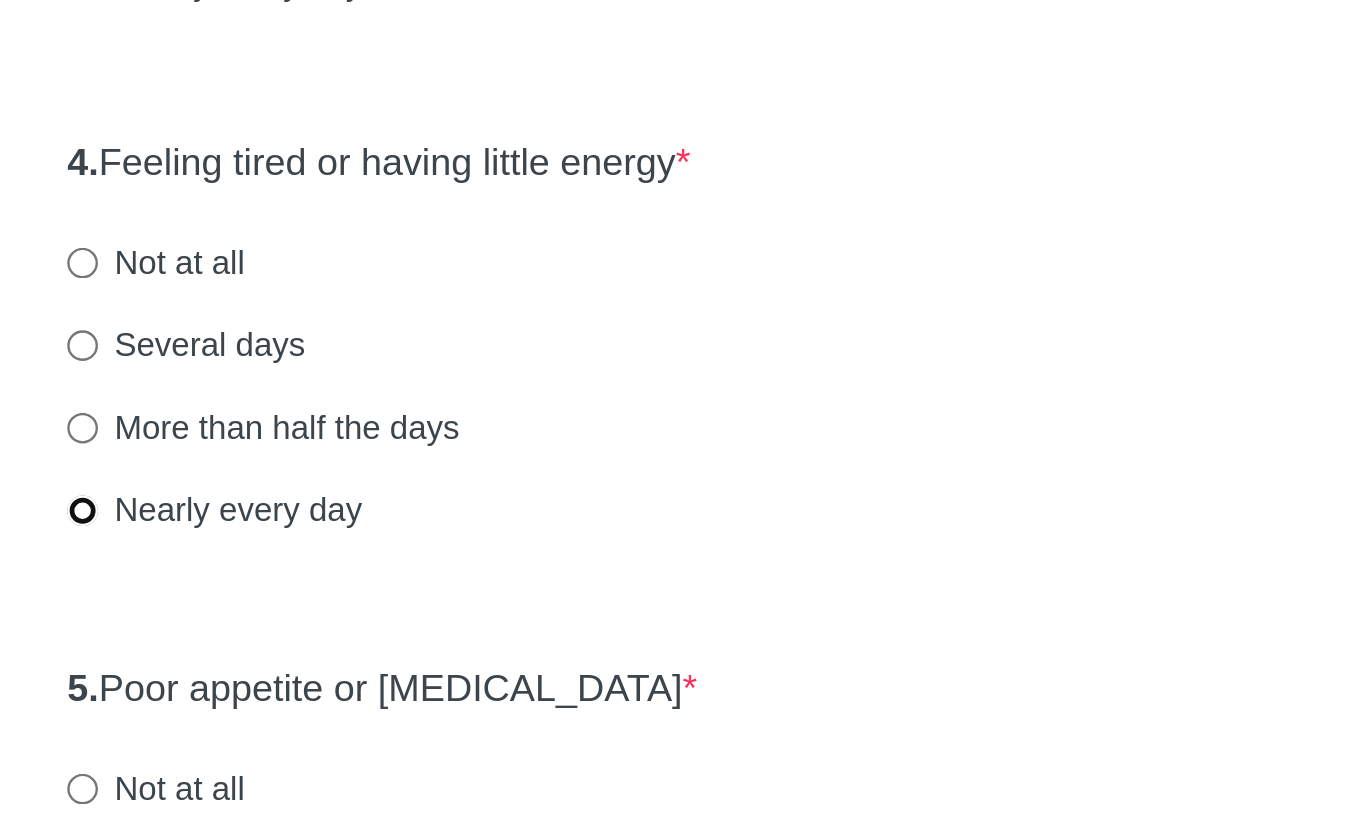 click on "Nearly every day" at bounding box center [411, 686] 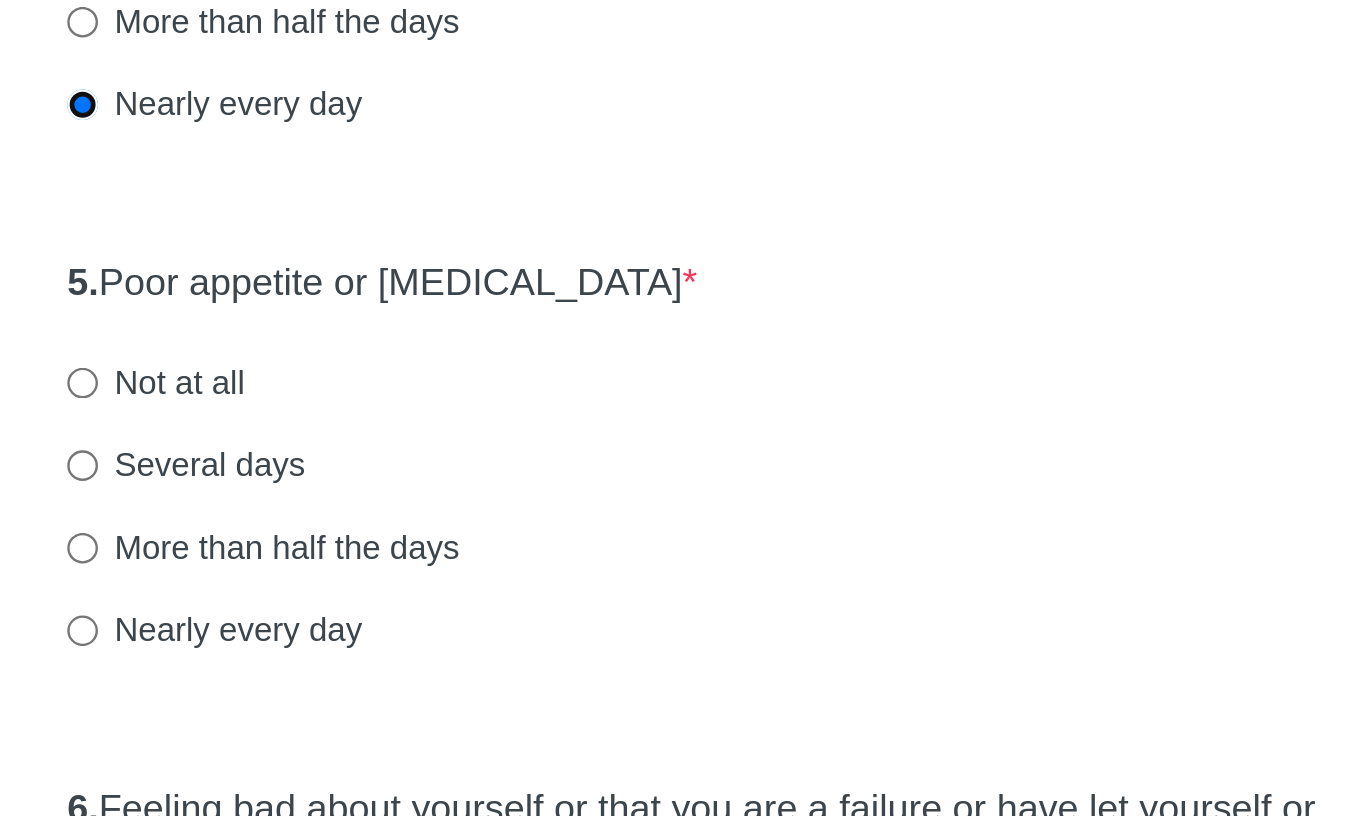 scroll, scrollTop: 596, scrollLeft: 0, axis: vertical 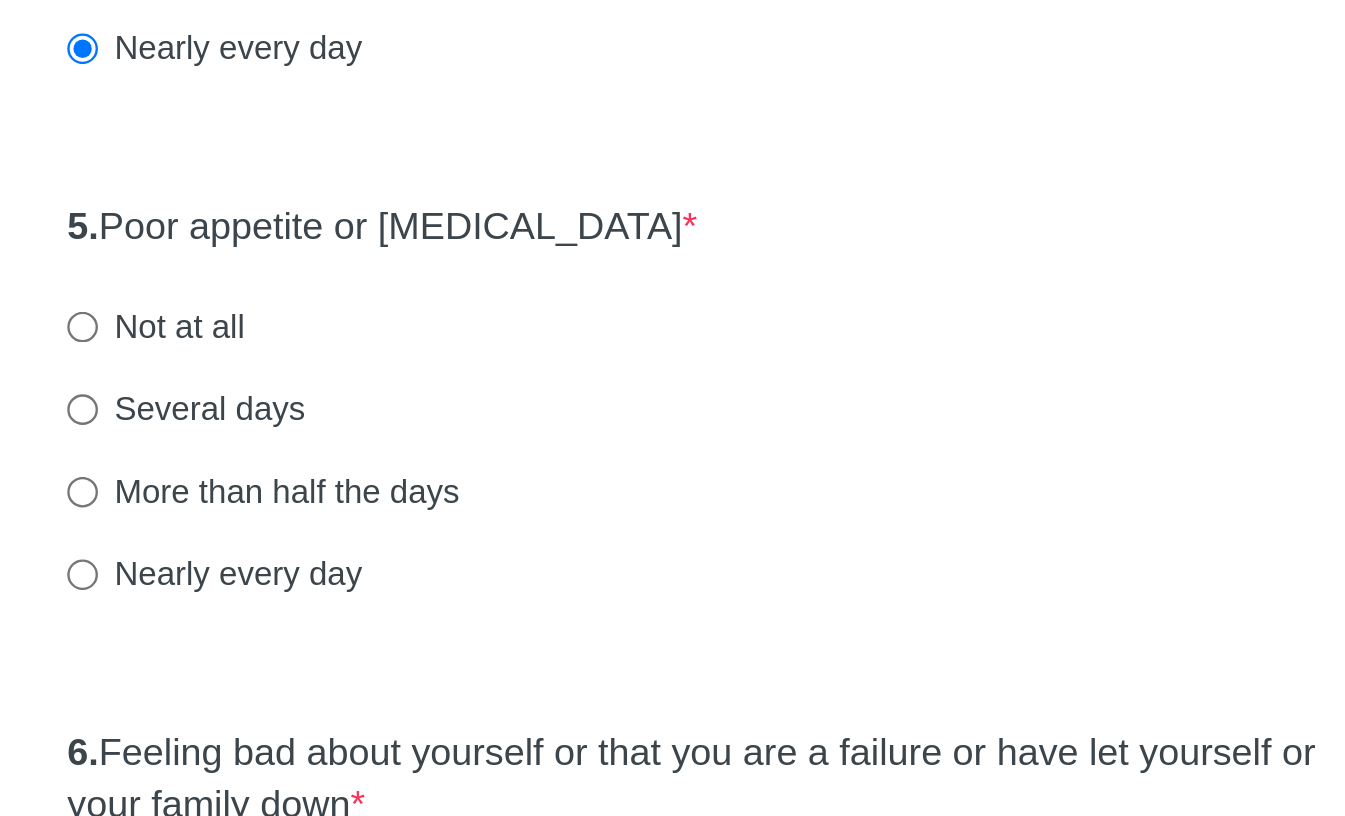click on "Several days" at bounding box center [455, 643] 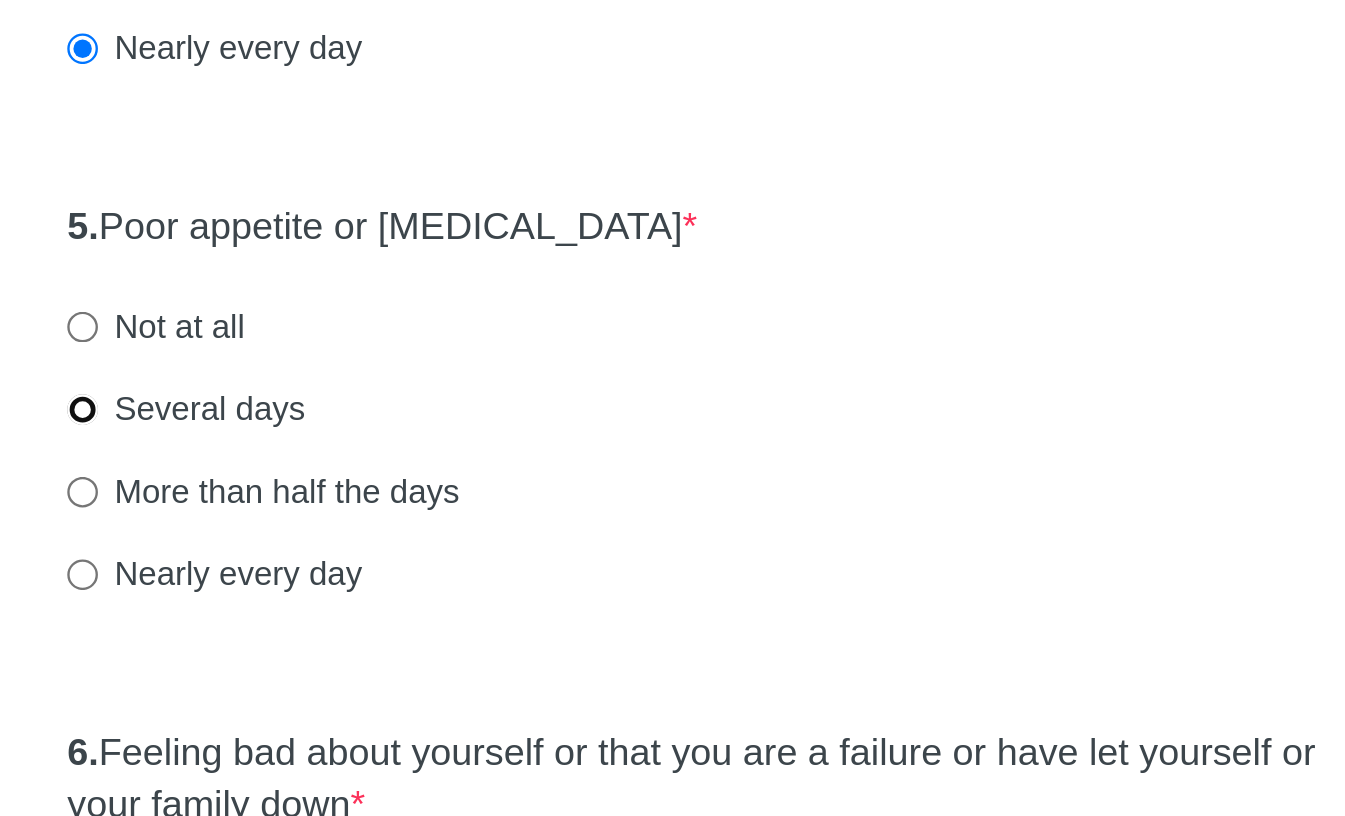 click on "Several days" at bounding box center (411, 643) 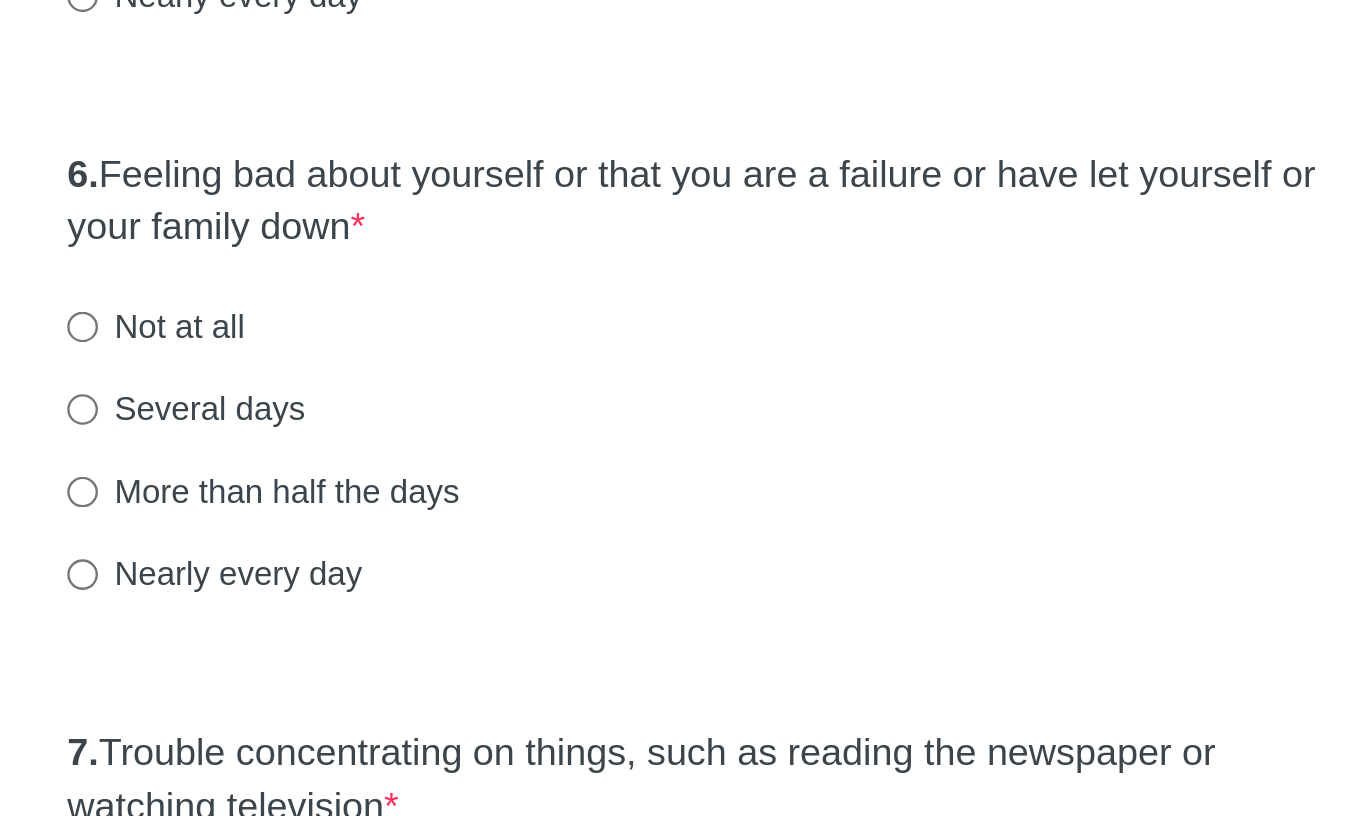 scroll, scrollTop: 842, scrollLeft: 0, axis: vertical 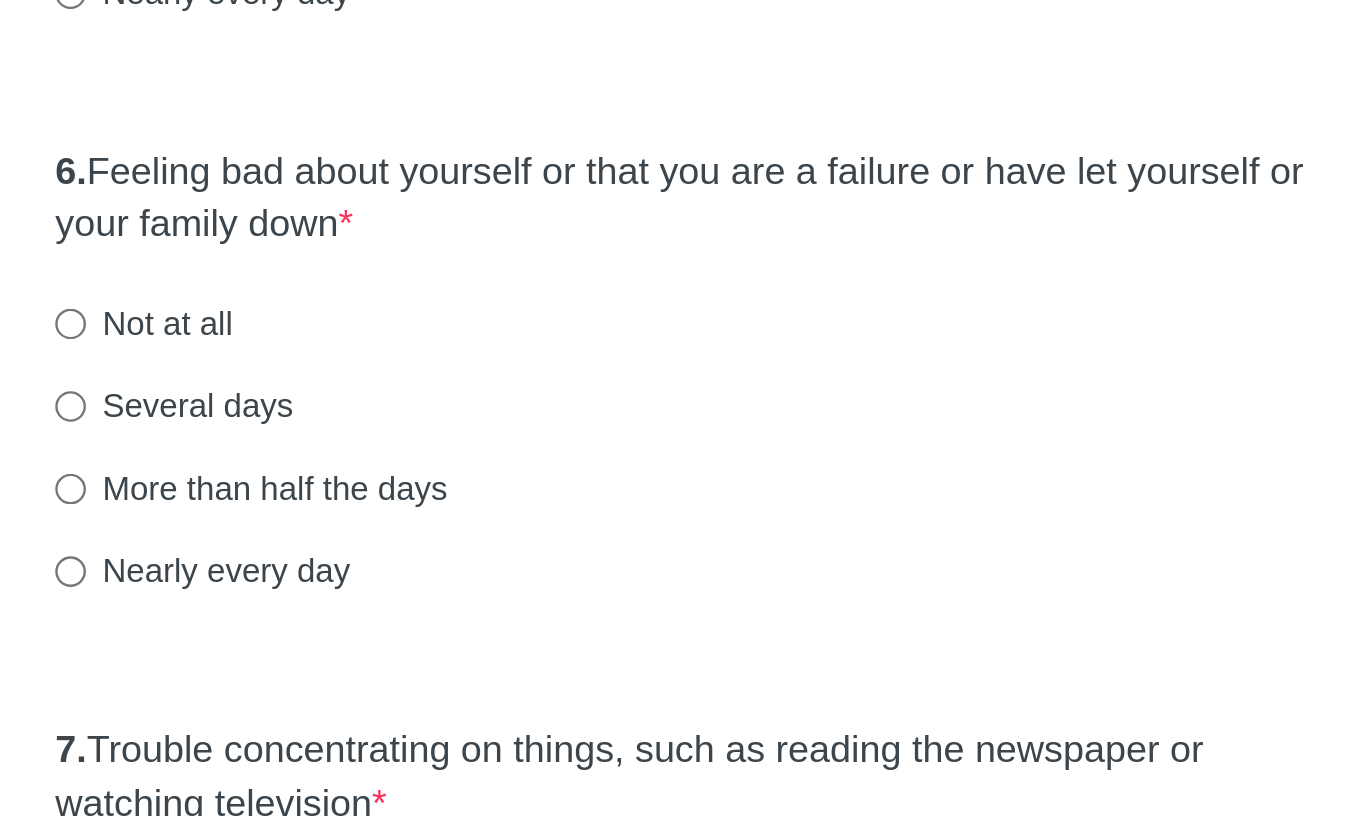 click on "Nearly every day" at bounding box center [467, 712] 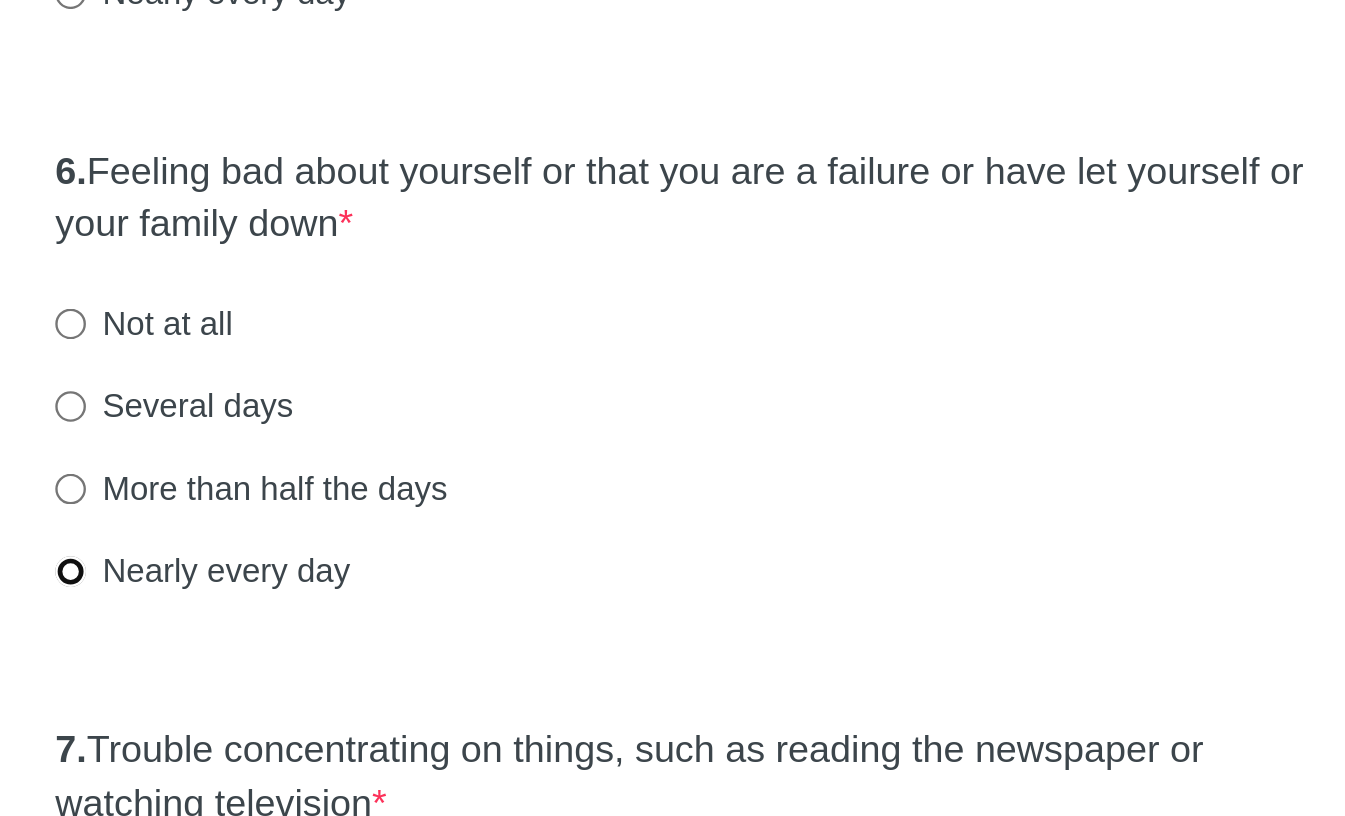radio on "true" 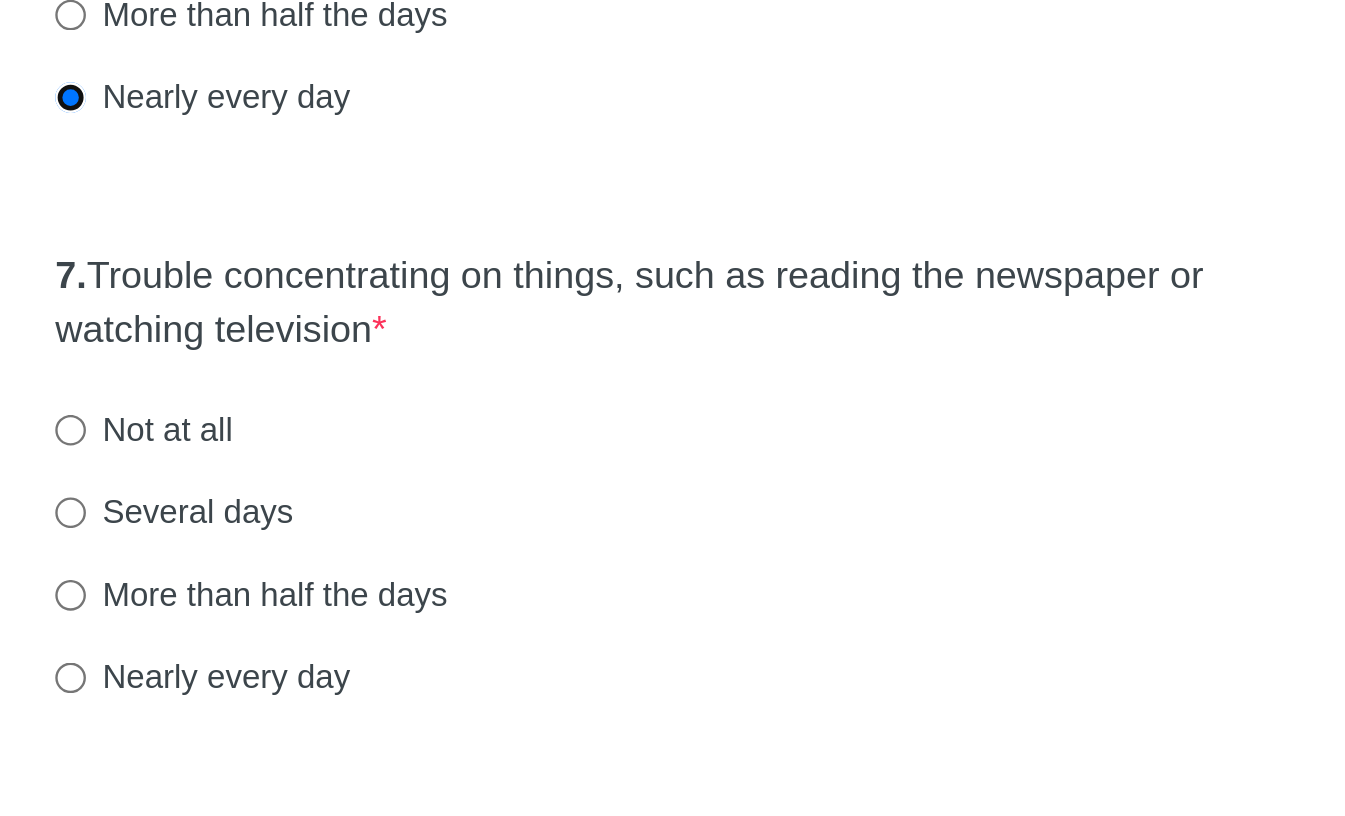scroll, scrollTop: 1068, scrollLeft: 0, axis: vertical 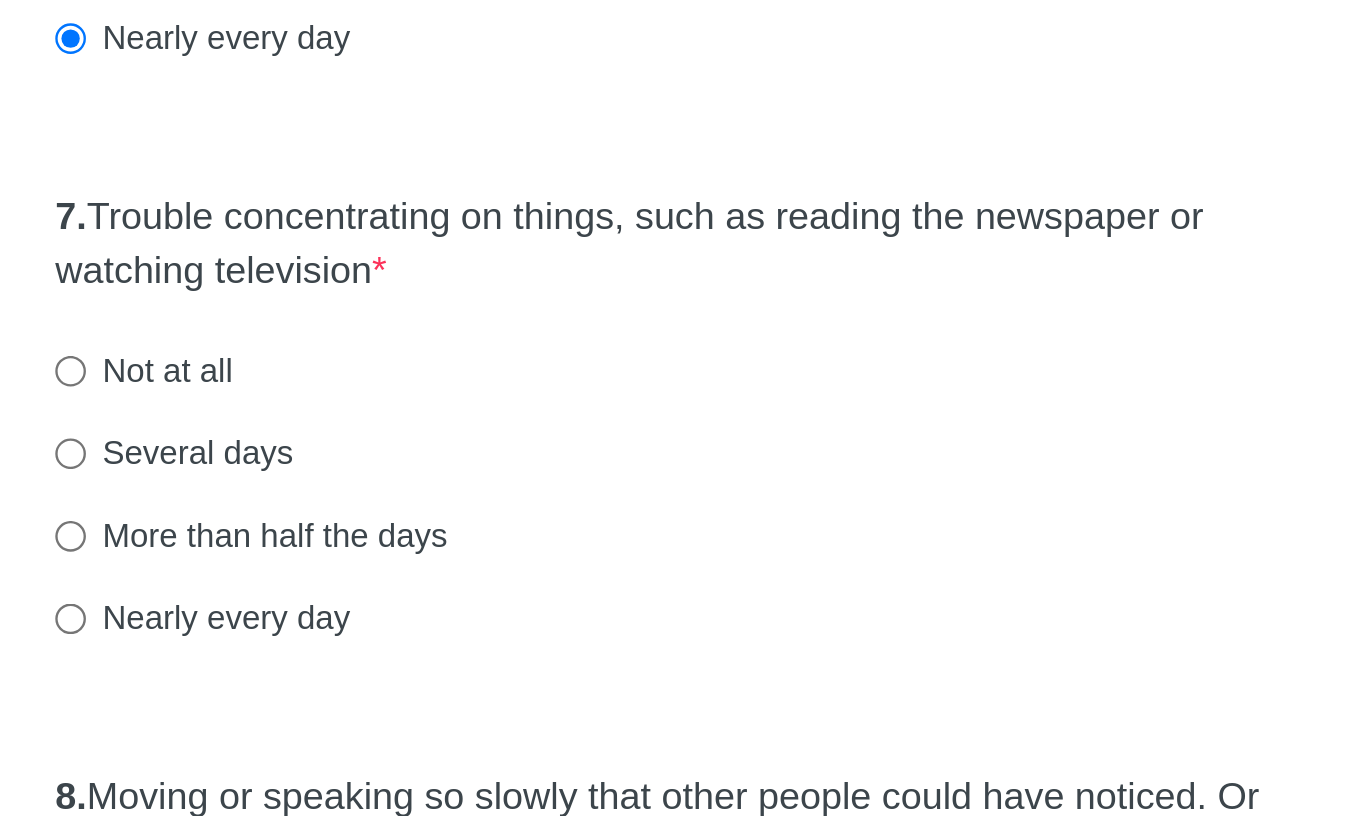 click on "Nearly every day" at bounding box center (467, 732) 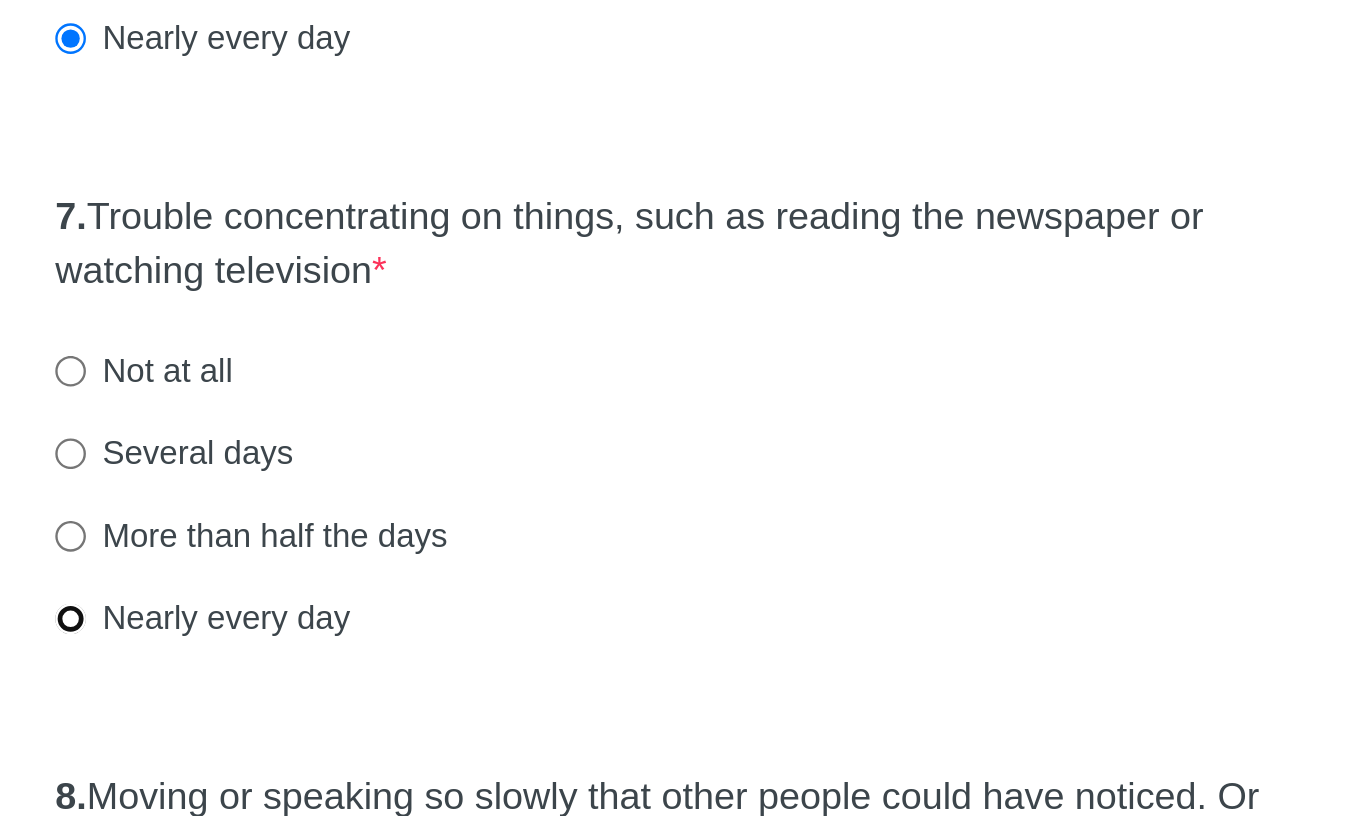 click on "Nearly every day" at bounding box center [411, 732] 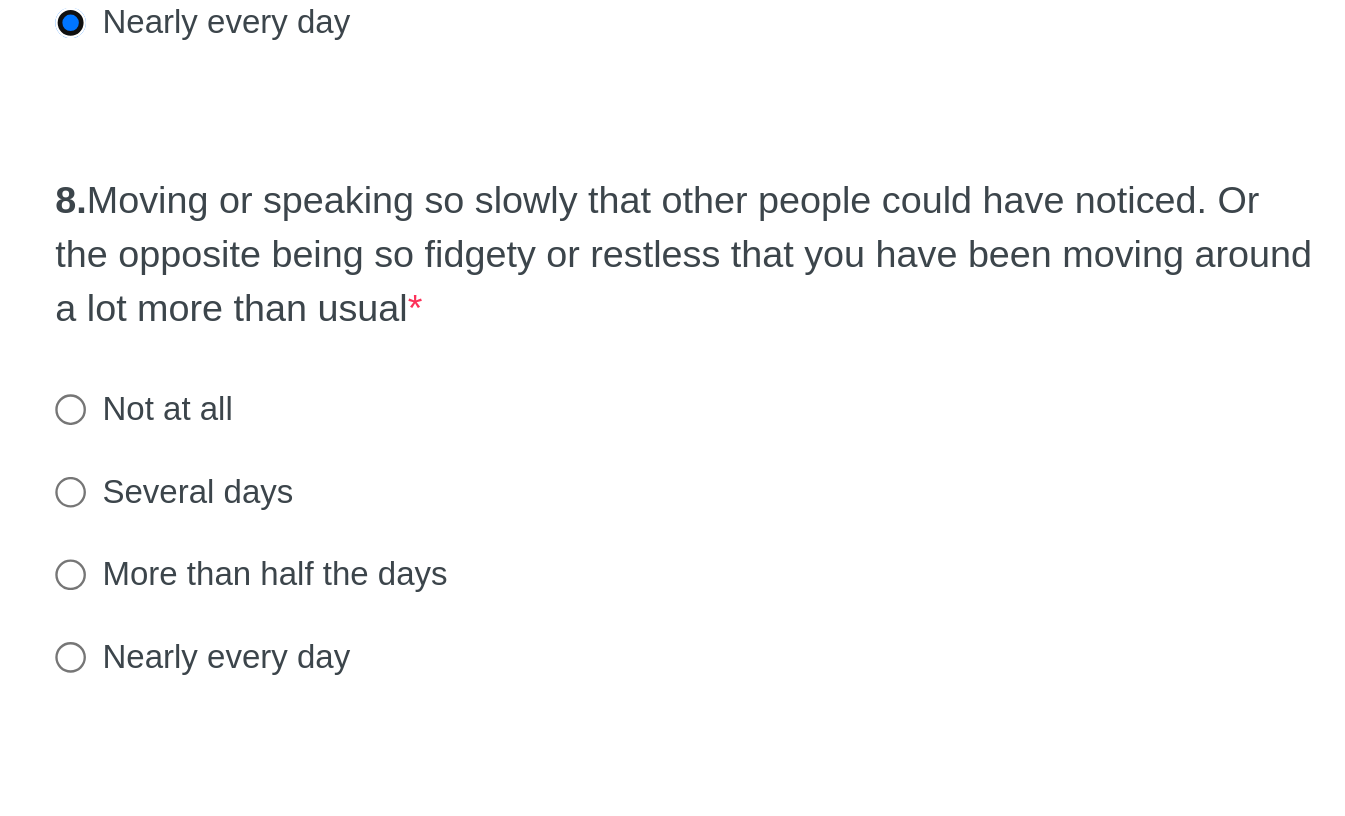 scroll, scrollTop: 1322, scrollLeft: 0, axis: vertical 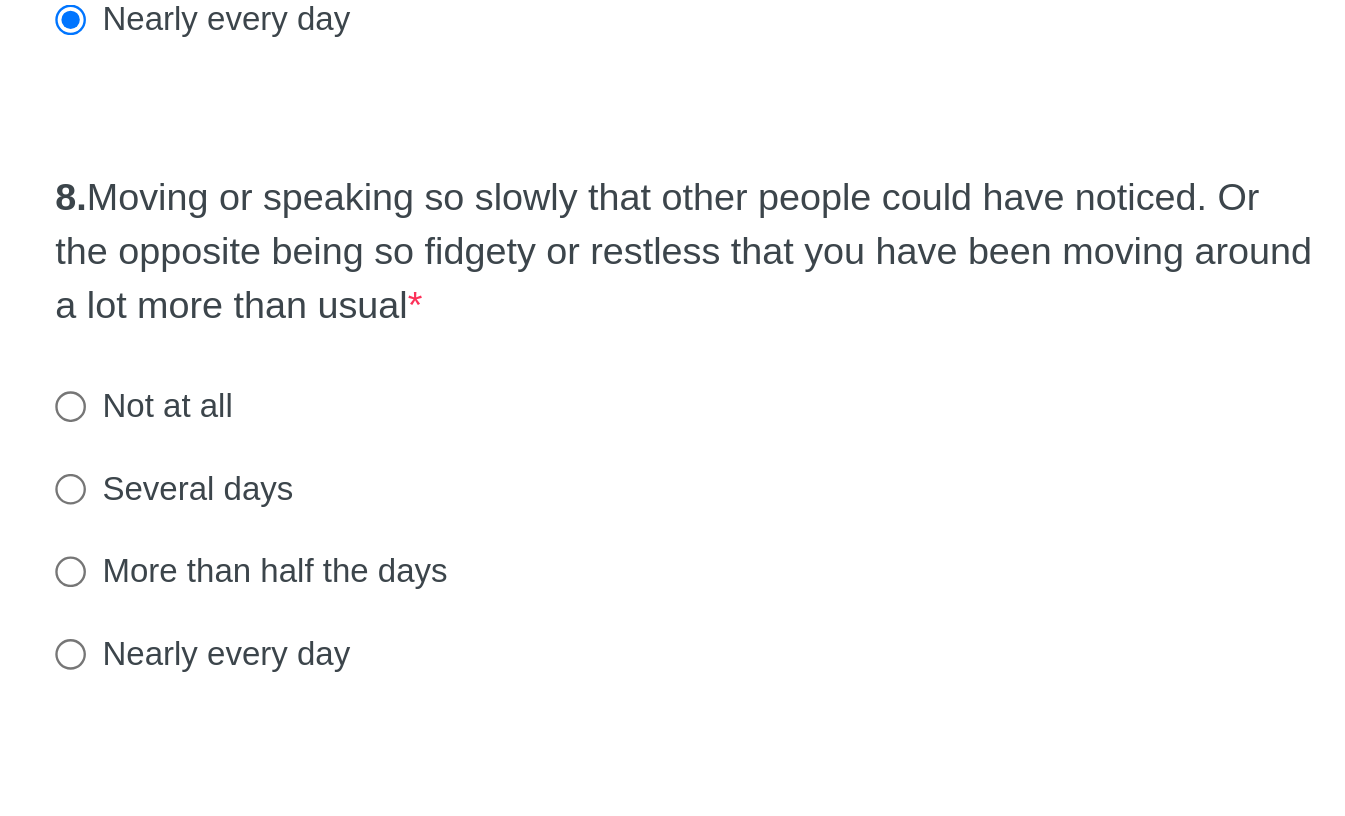 click on "Not at all" at bounding box center [442, 642] 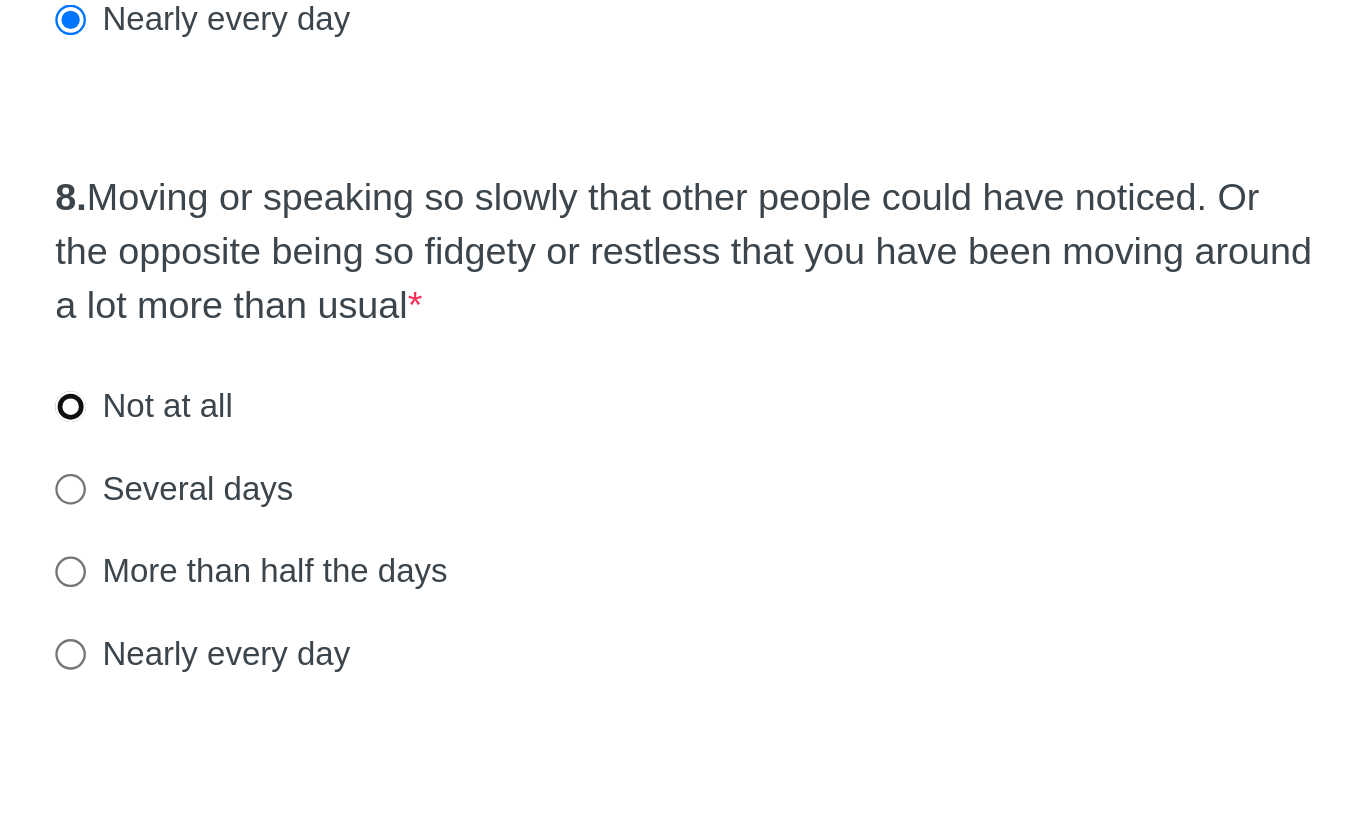 radio on "true" 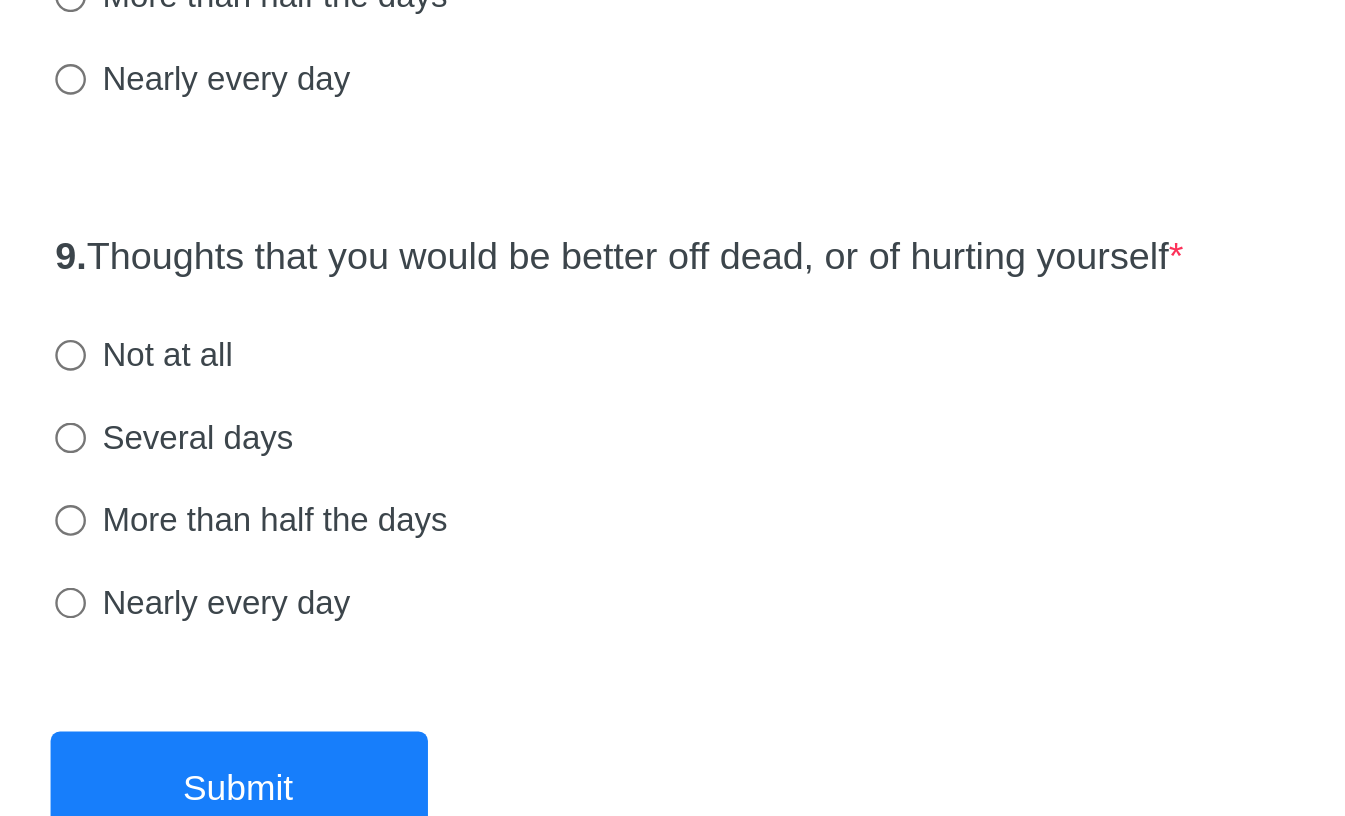 scroll, scrollTop: 1567, scrollLeft: 0, axis: vertical 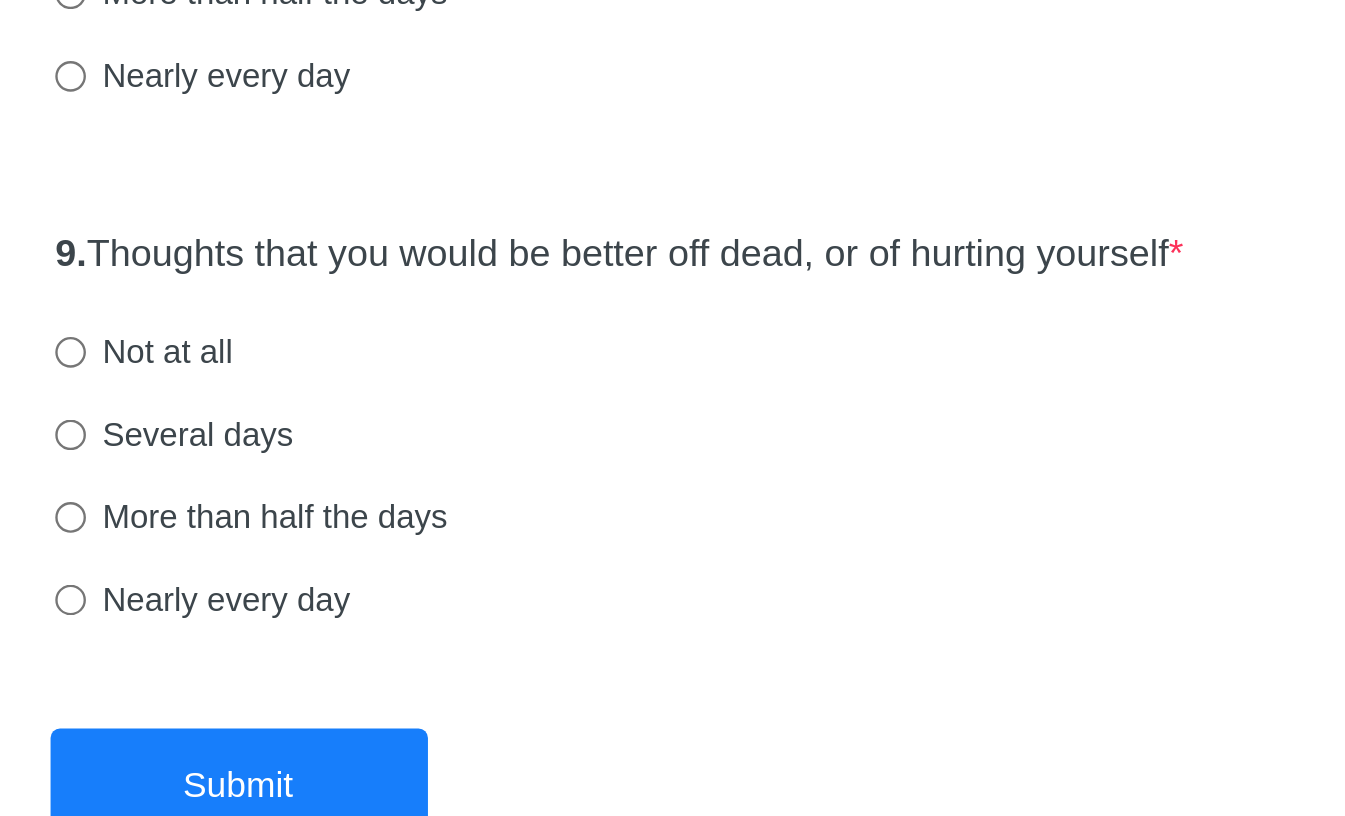 click on "Not at all" at bounding box center (442, 619) 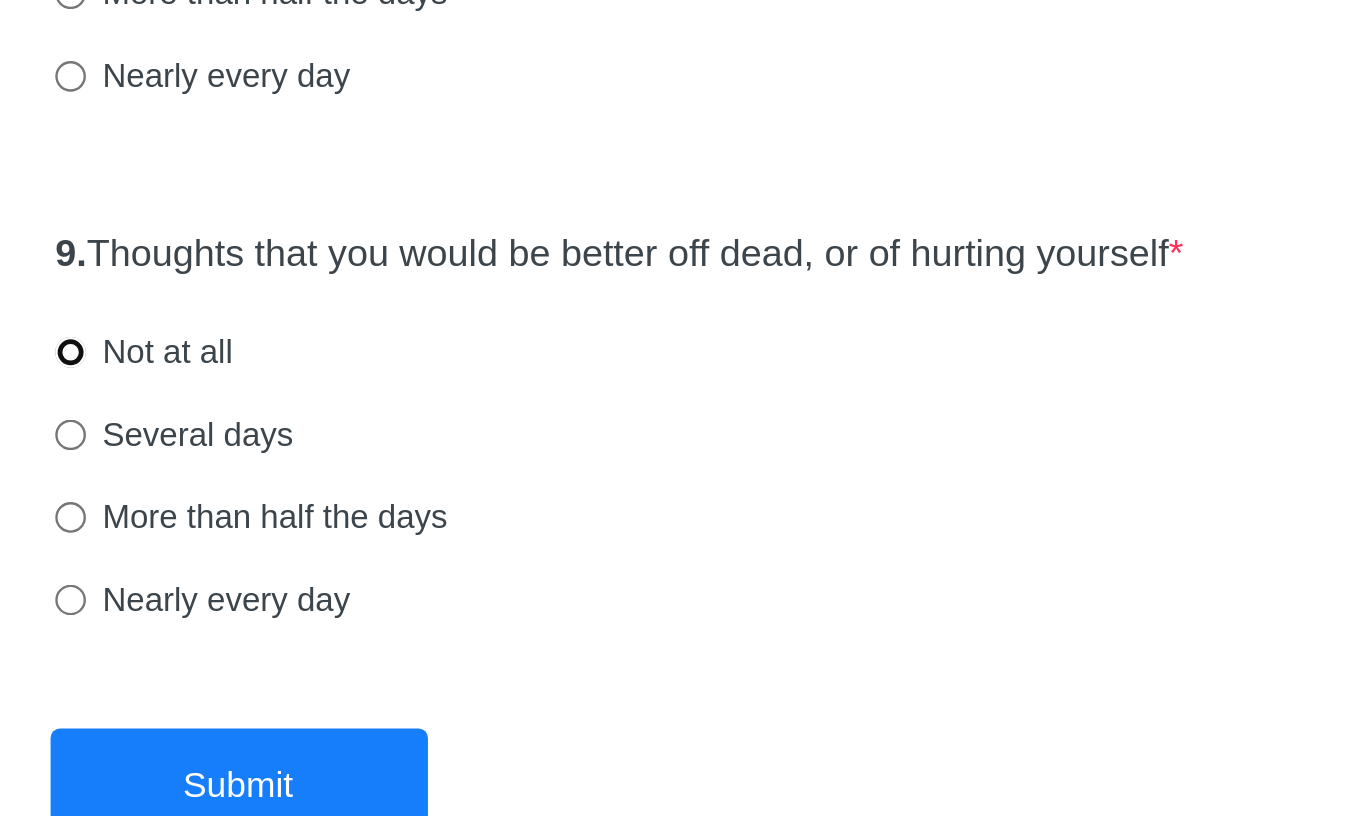 click on "Not at all" at bounding box center (411, 619) 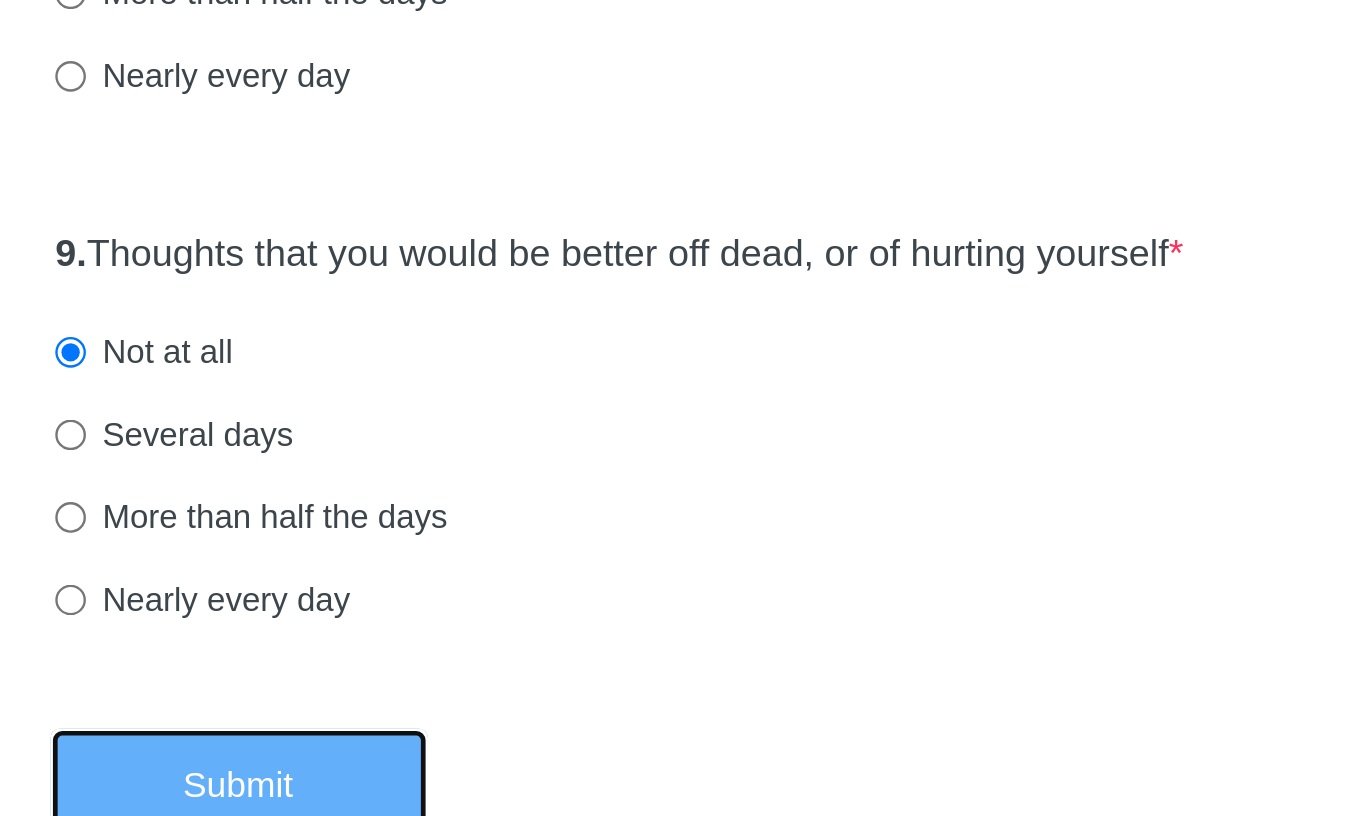 click on "Submit" at bounding box center [483, 802] 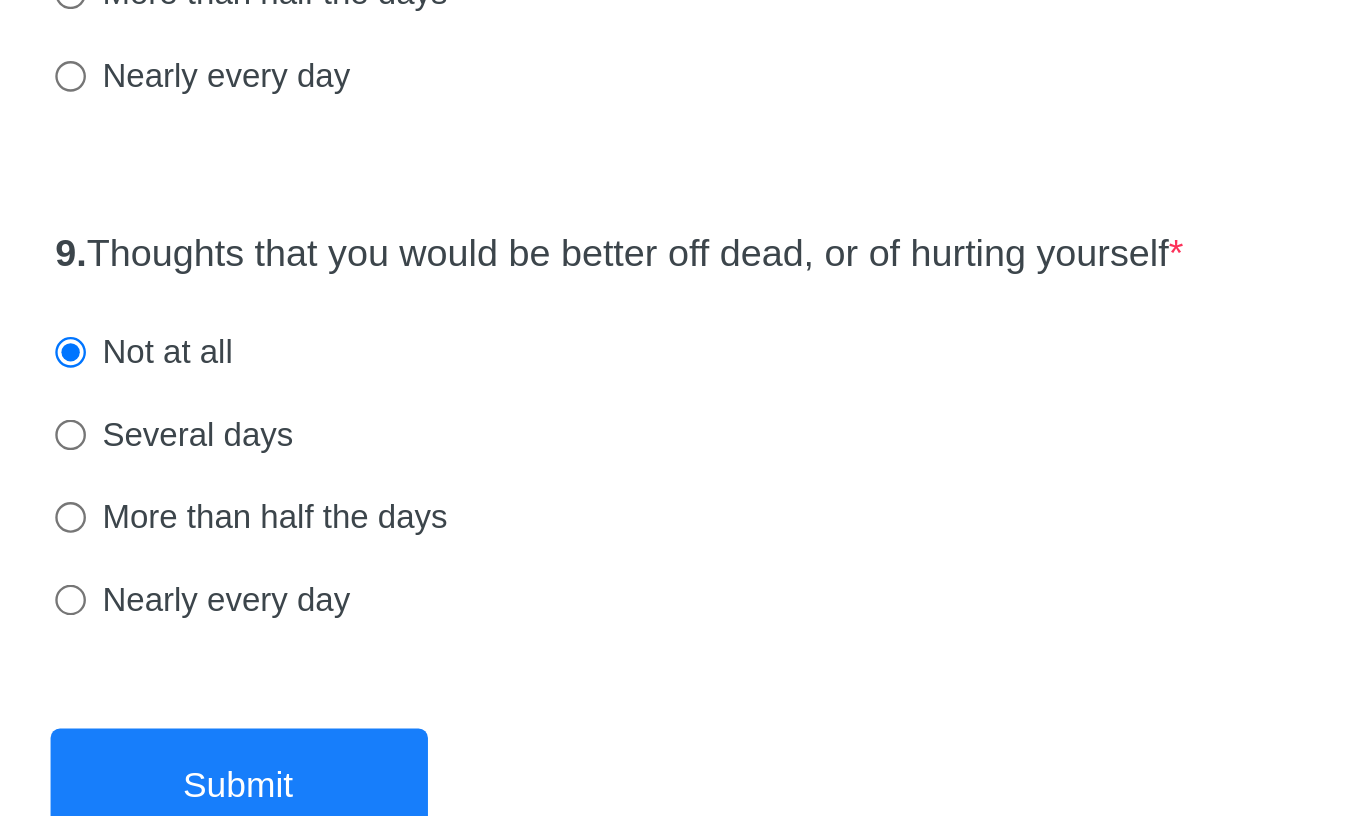 scroll, scrollTop: 0, scrollLeft: 0, axis: both 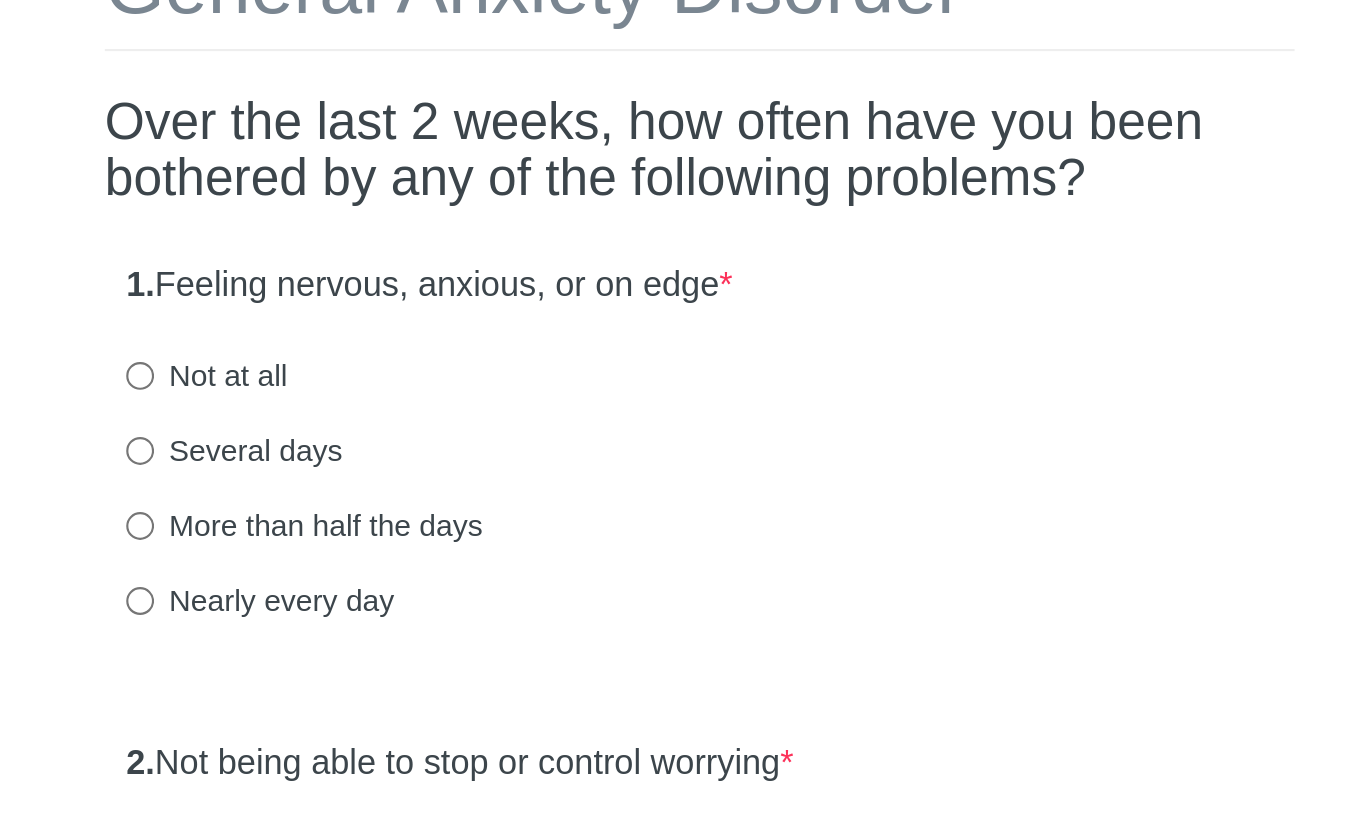 click on "Not at all" at bounding box center (442, 312) 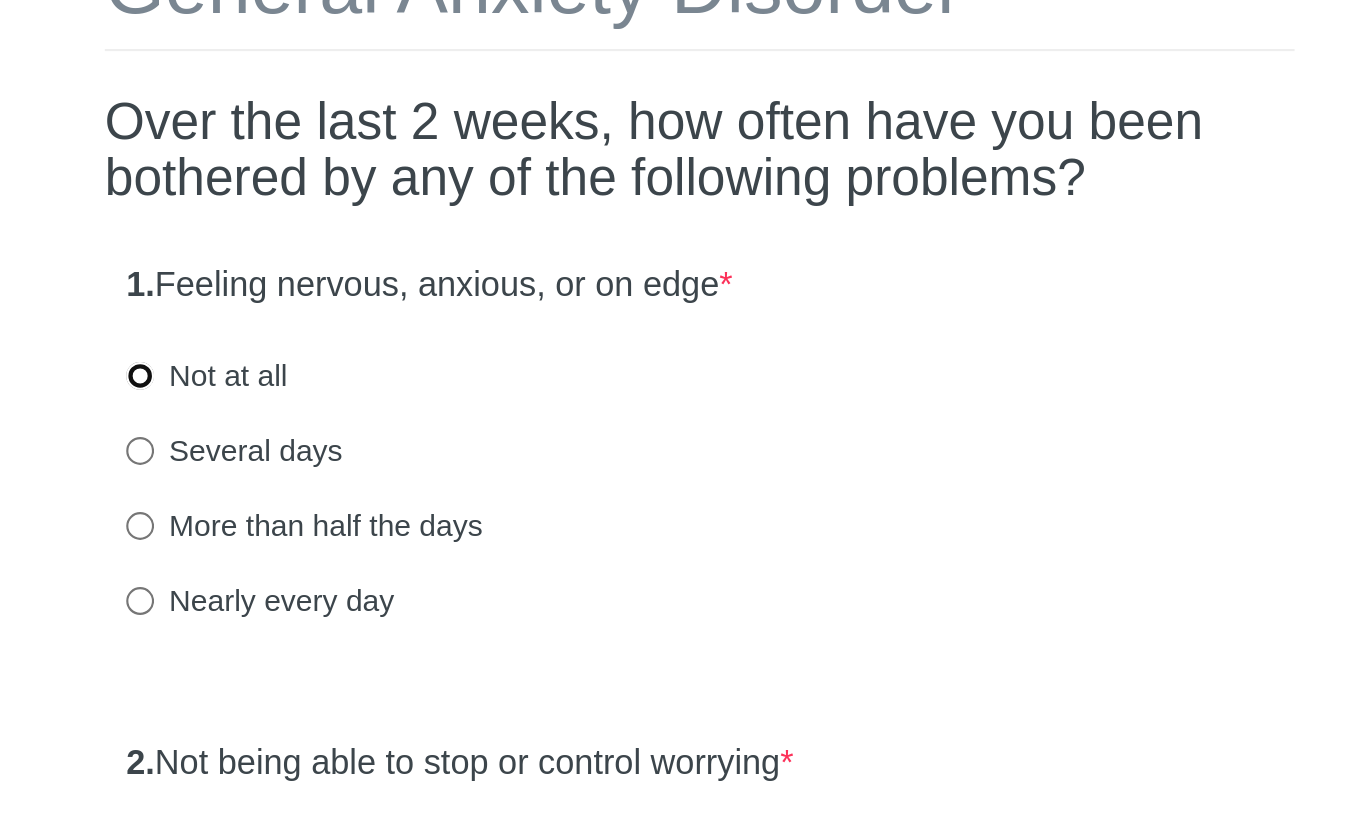 click on "Not at all" at bounding box center (411, 312) 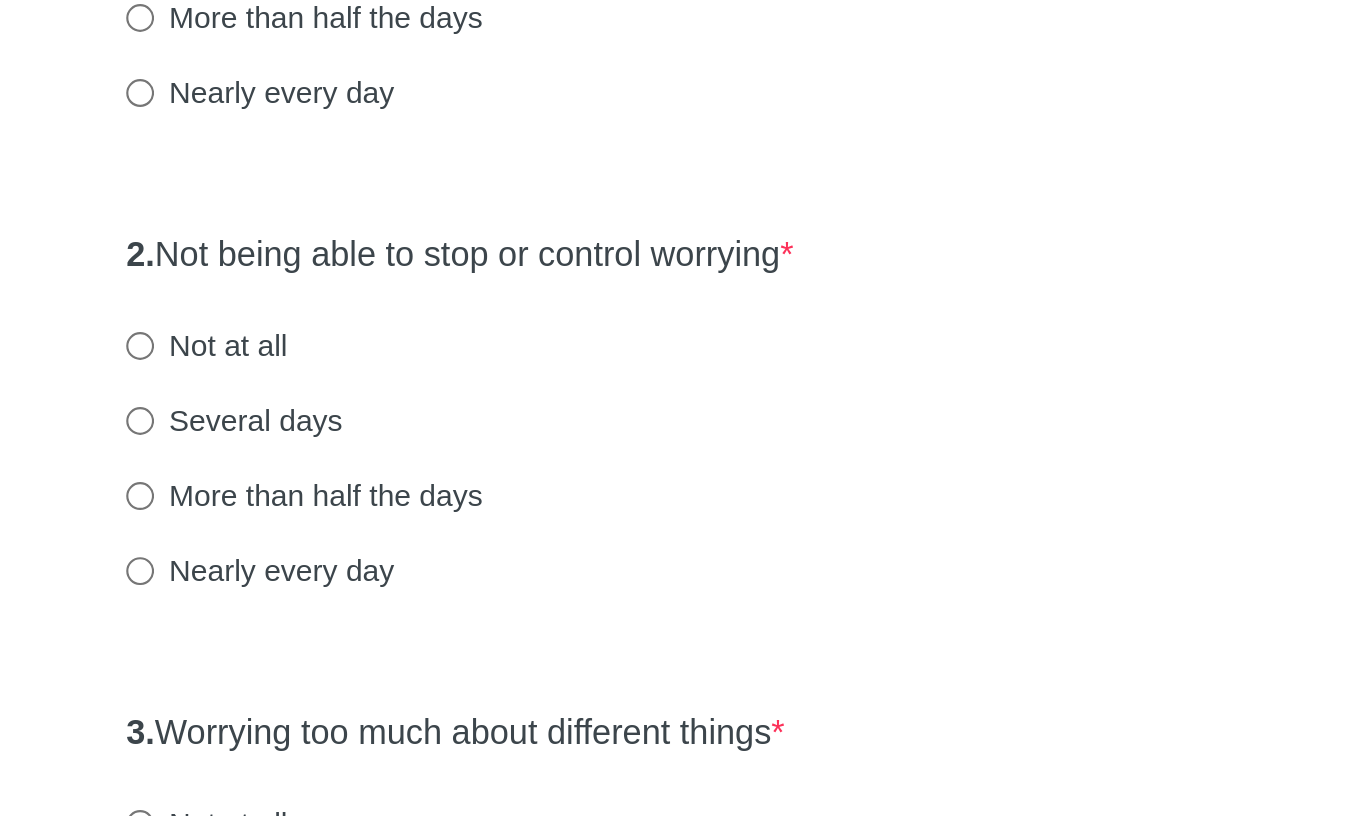 click on "Not at all" at bounding box center (442, 535) 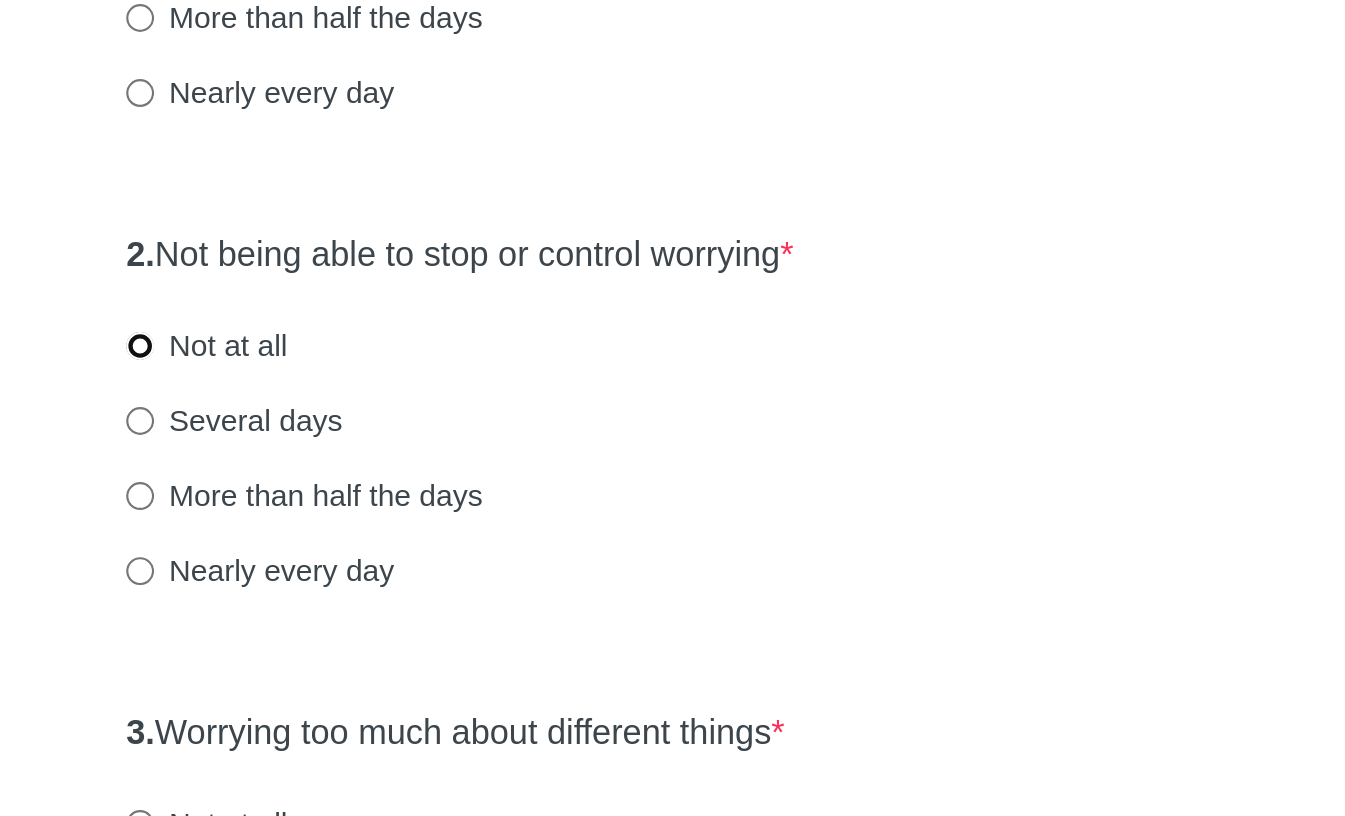 radio on "true" 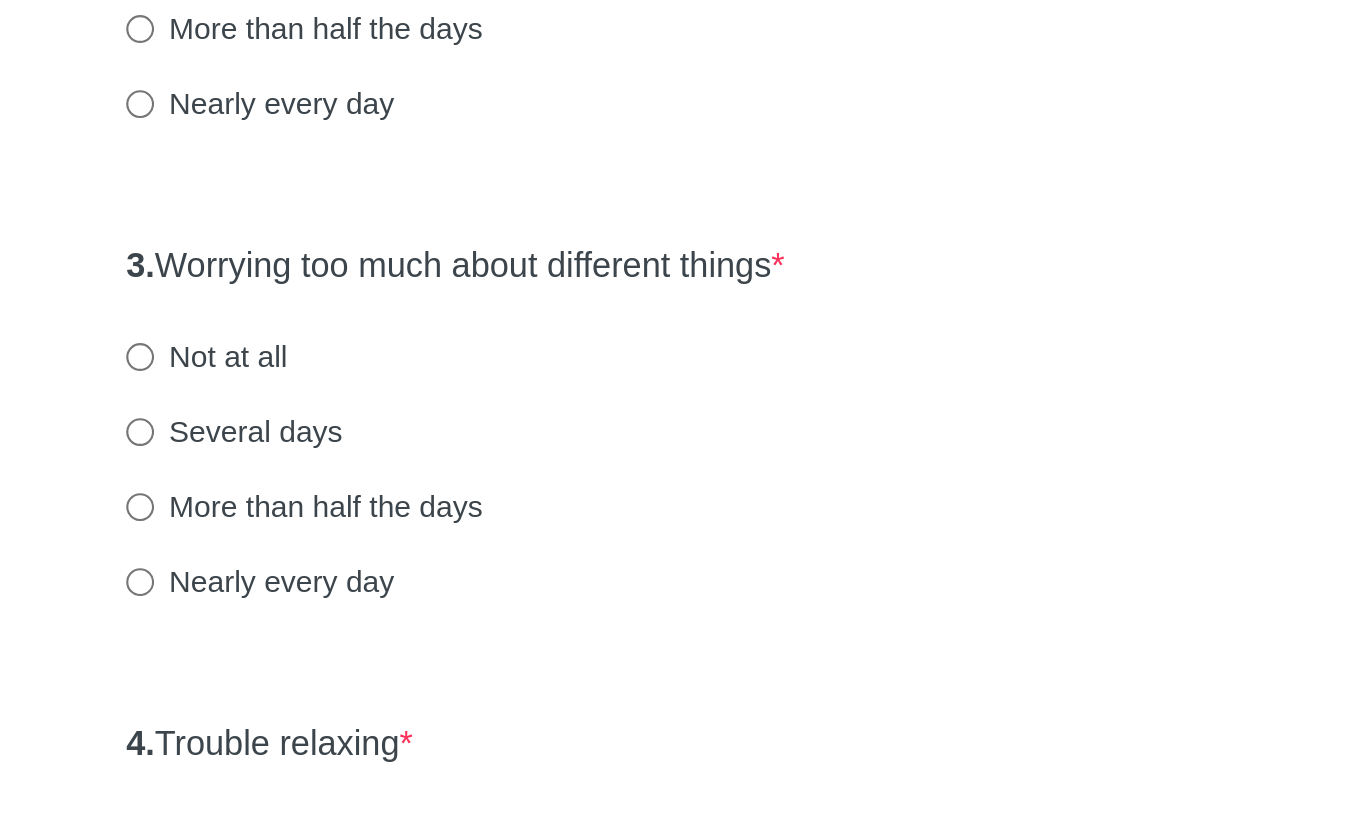 scroll, scrollTop: 175, scrollLeft: 0, axis: vertical 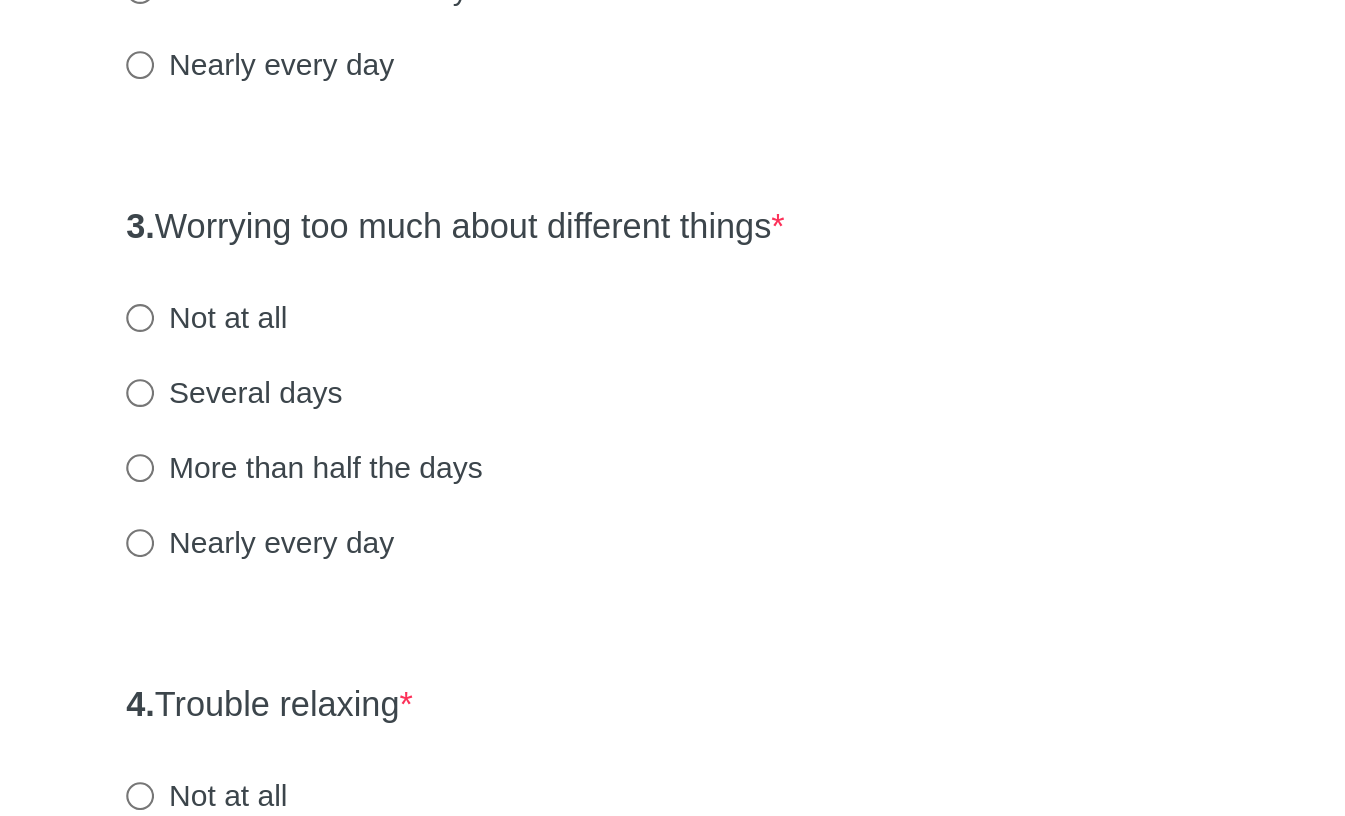 click on "Several days" at bounding box center [455, 618] 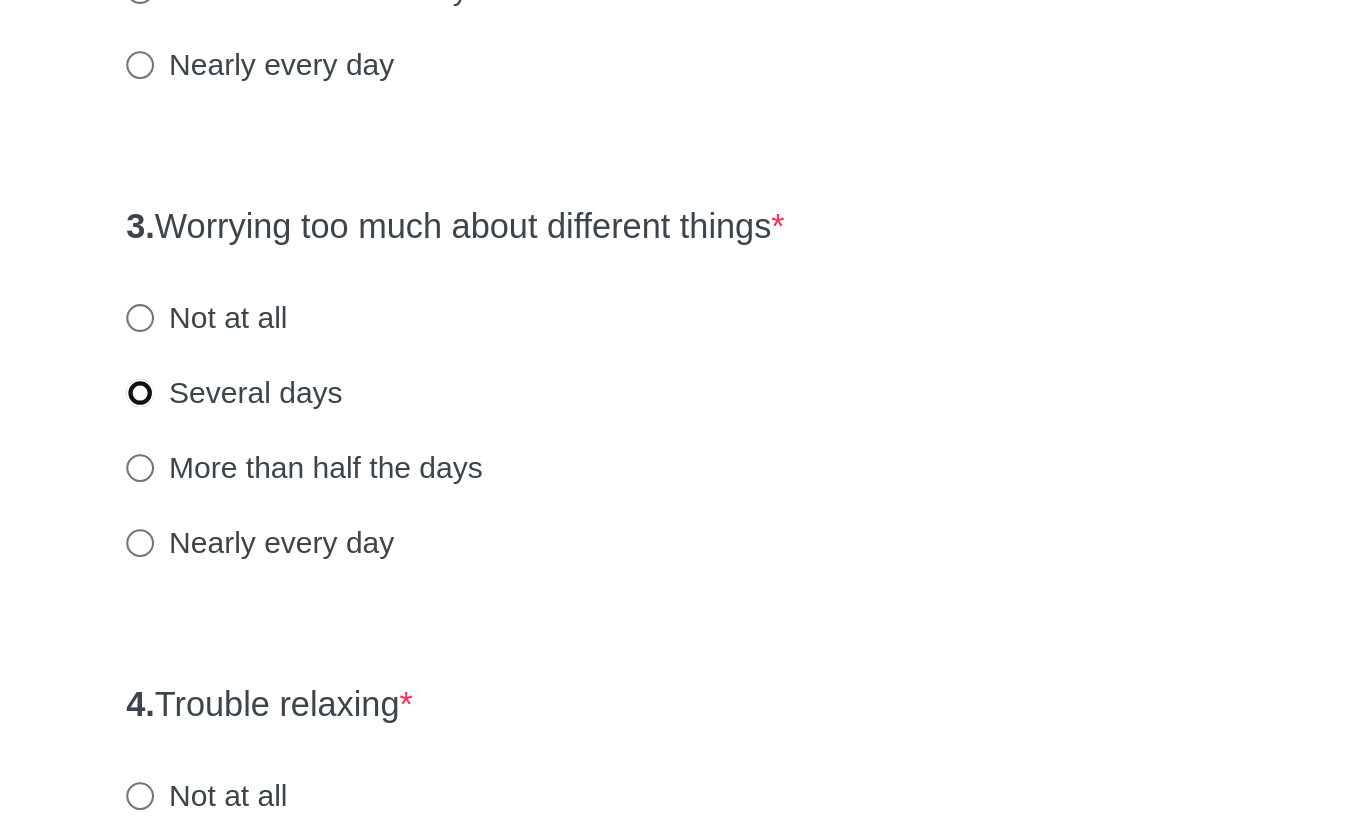 radio on "true" 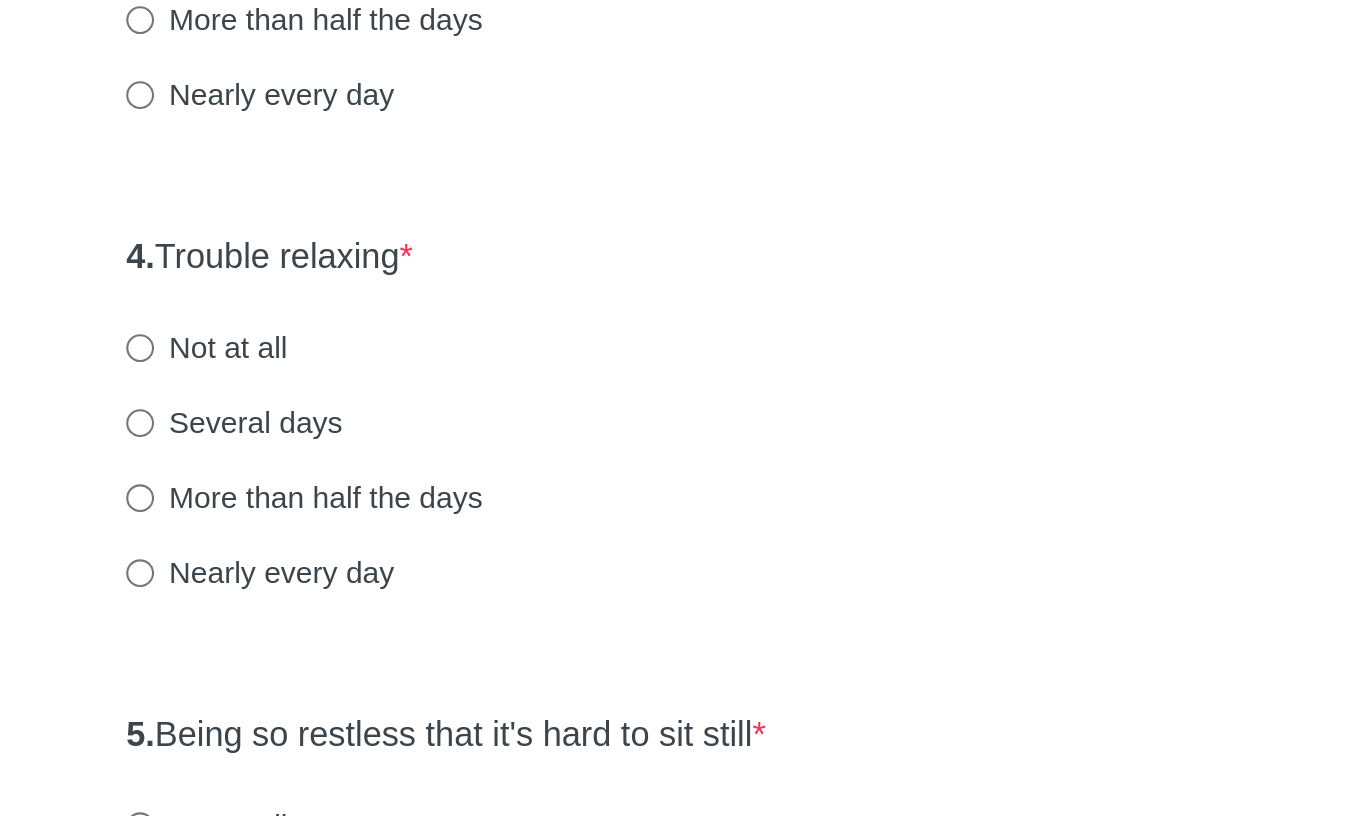 scroll, scrollTop: 385, scrollLeft: 0, axis: vertical 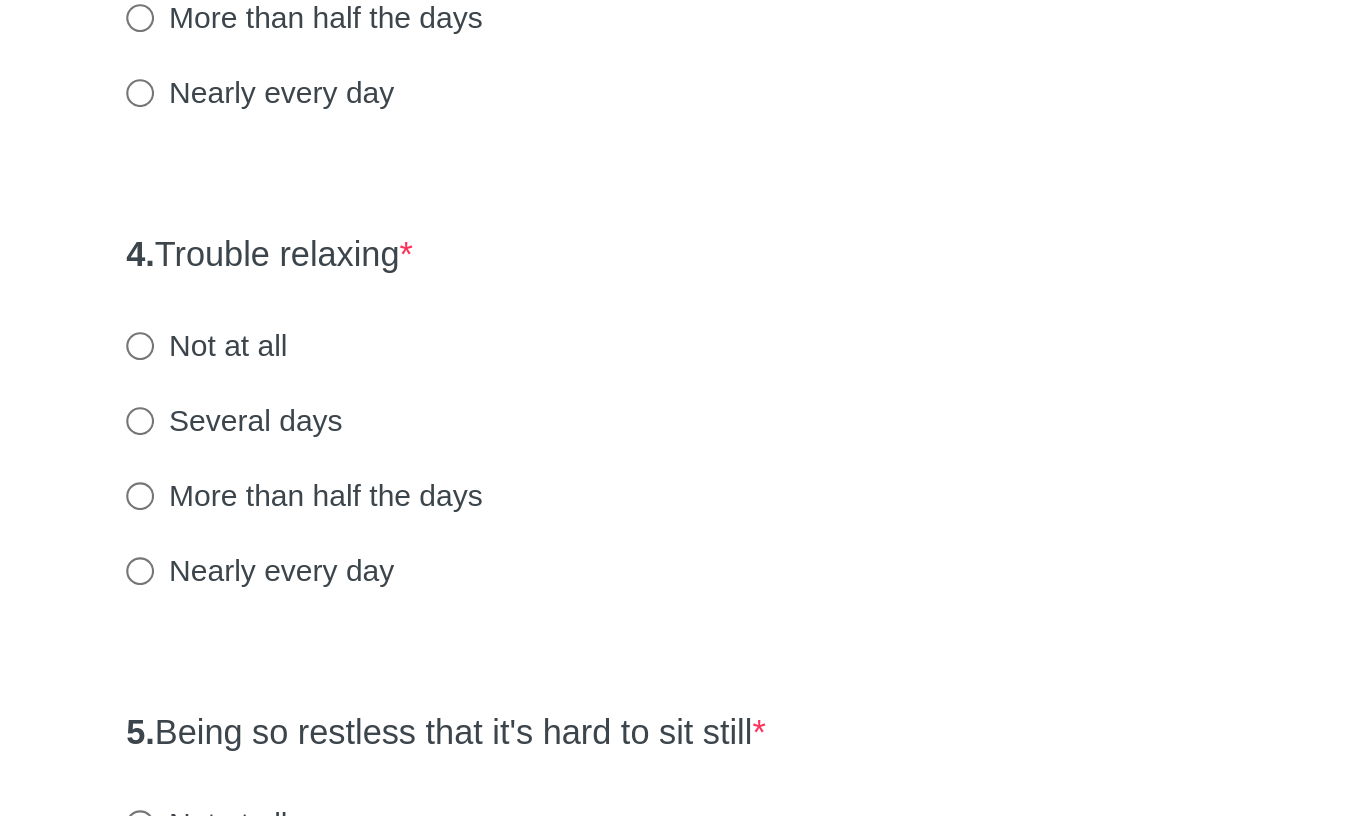 click on "Several days" at bounding box center (455, 631) 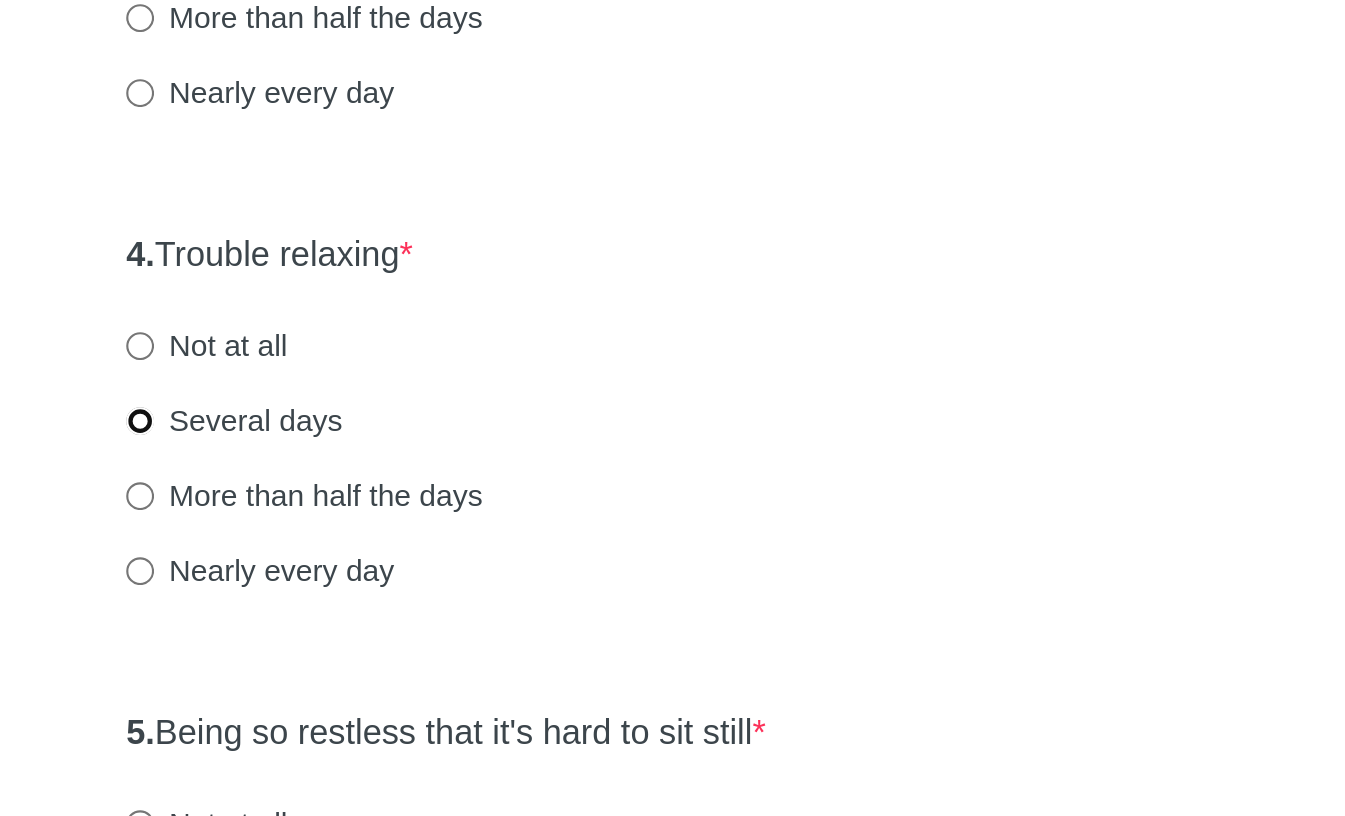 radio on "true" 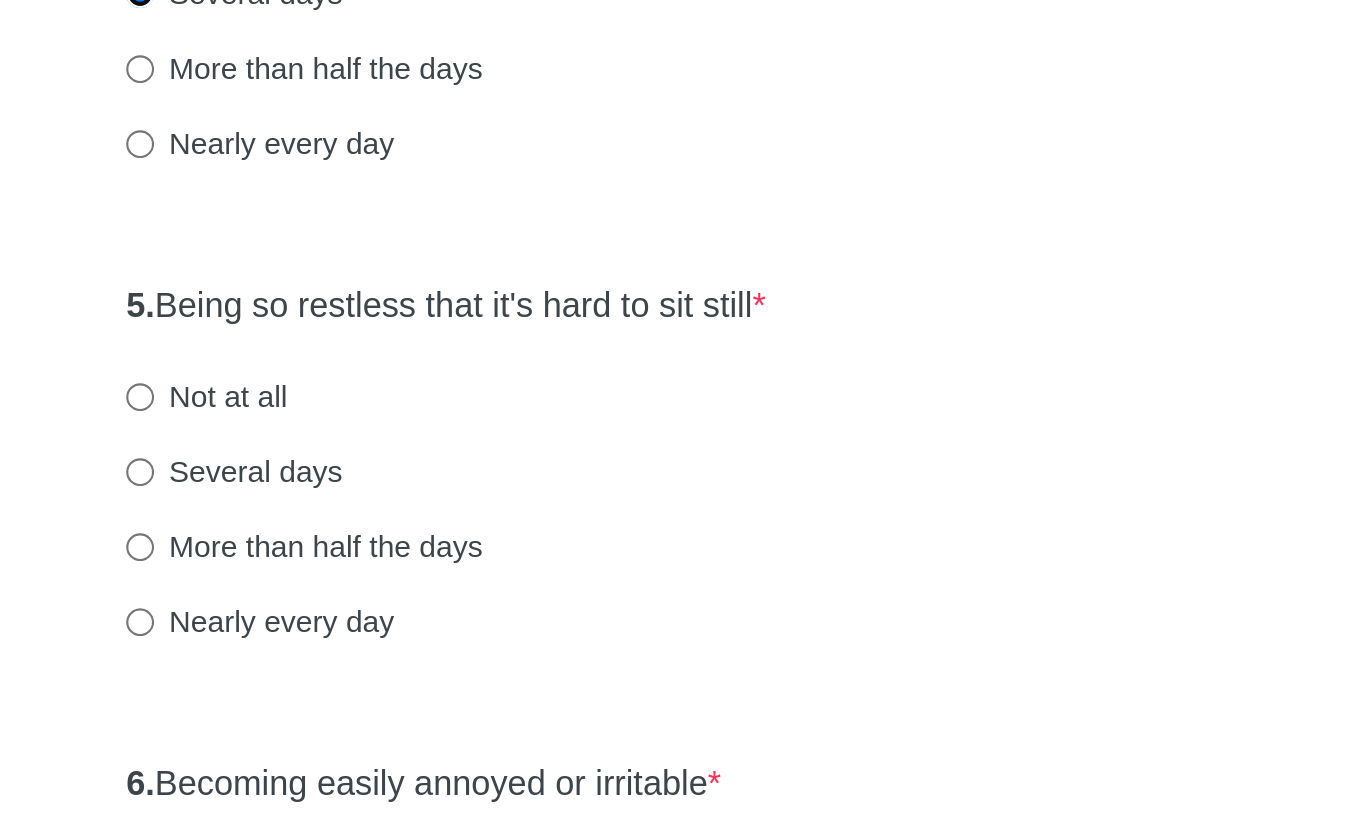 scroll, scrollTop: 590, scrollLeft: 0, axis: vertical 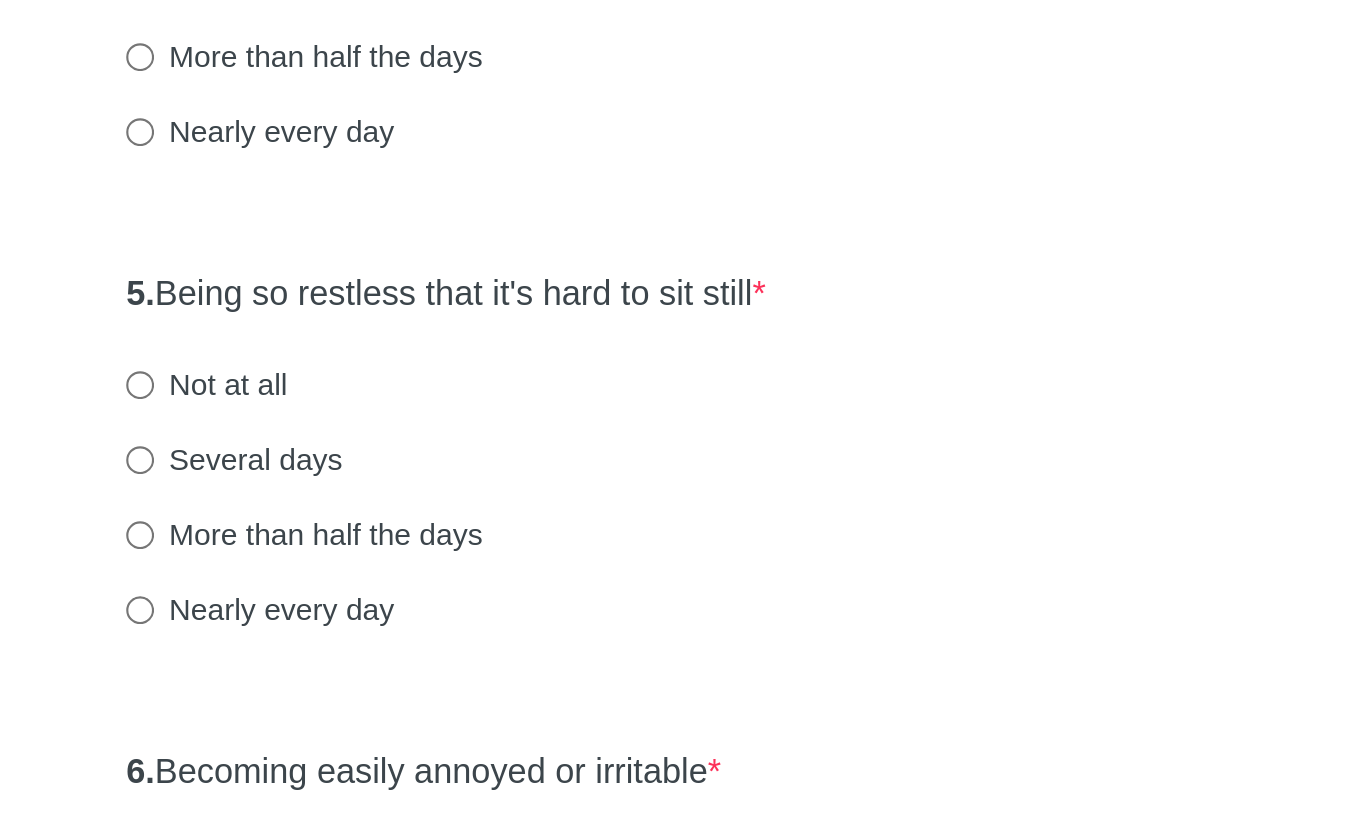 click on "Several days" at bounding box center (455, 649) 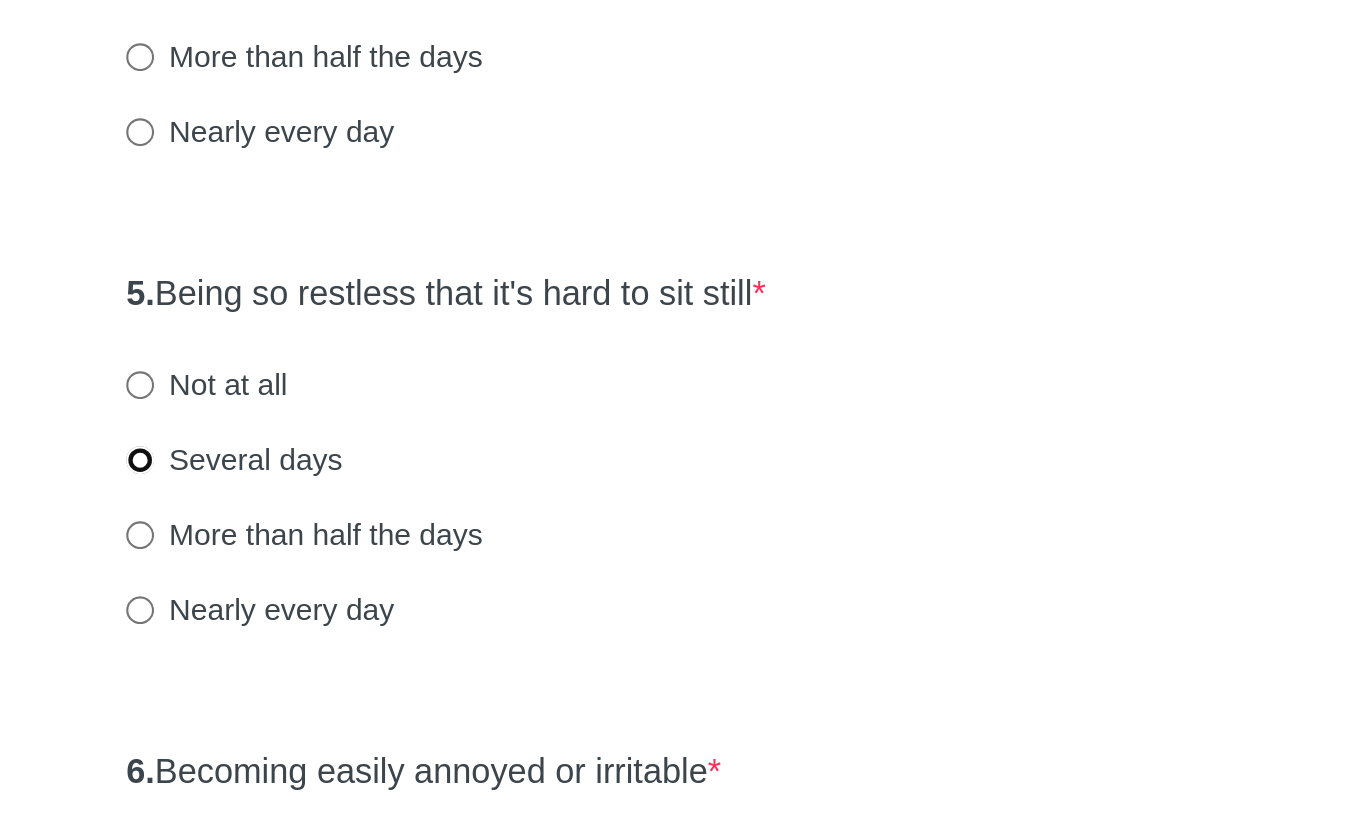 radio on "true" 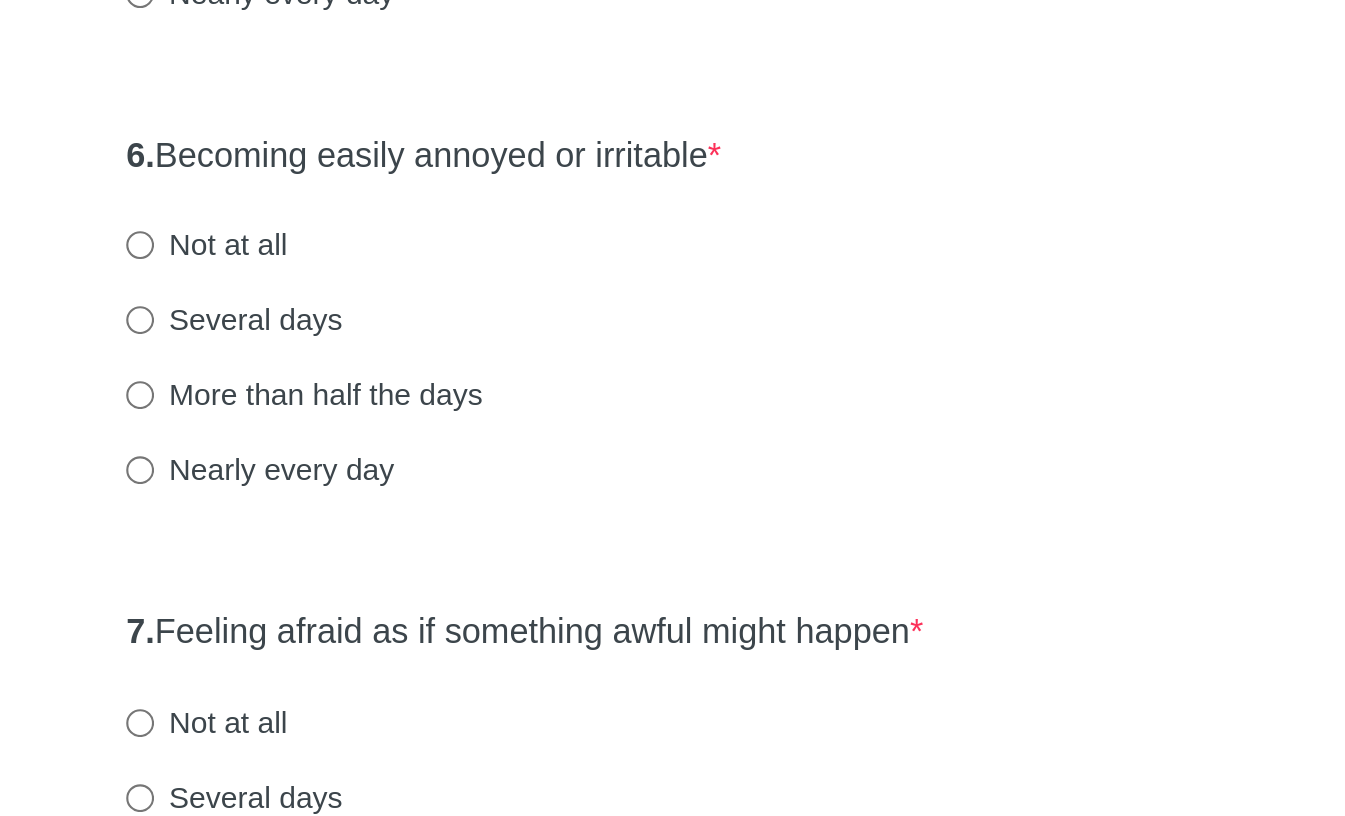 scroll, scrollTop: 877, scrollLeft: 0, axis: vertical 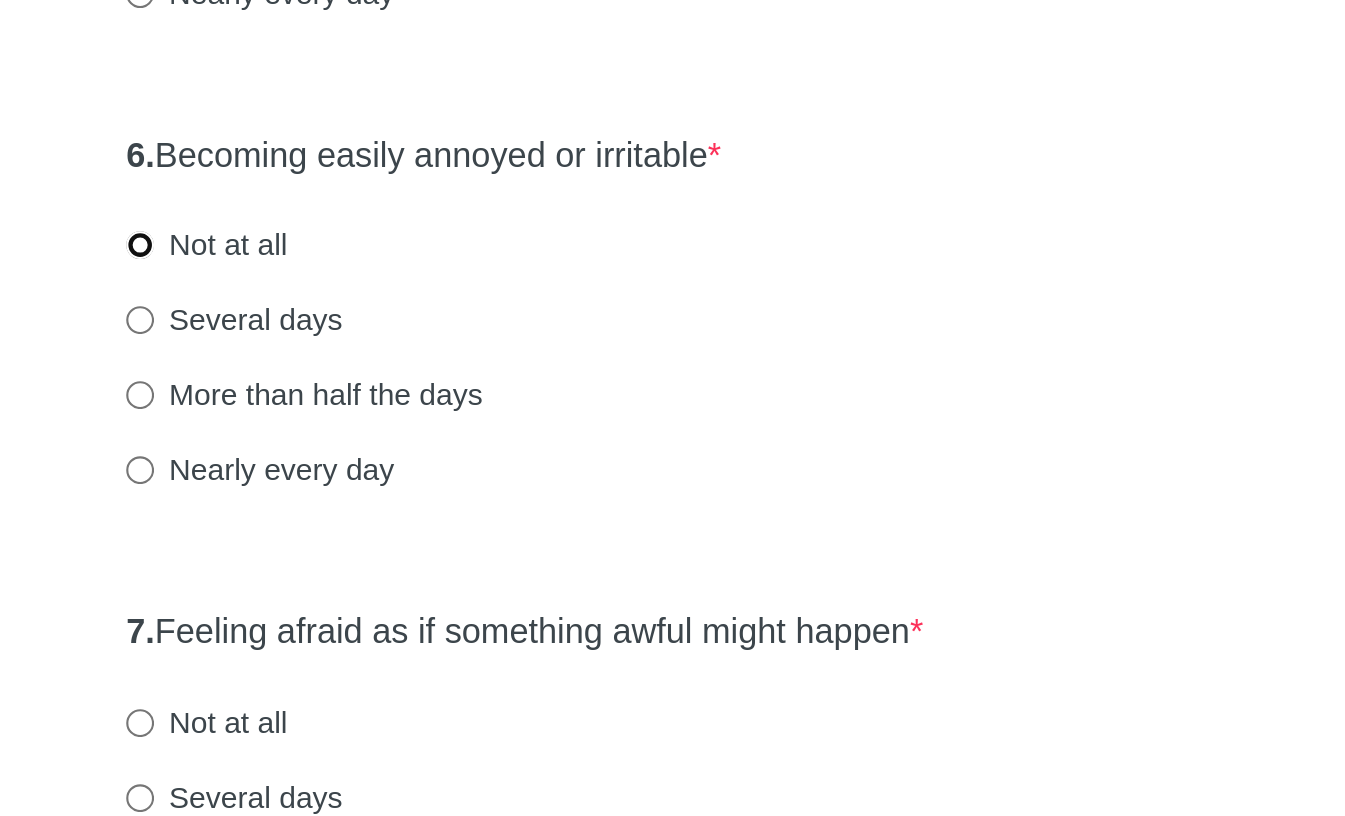 radio on "true" 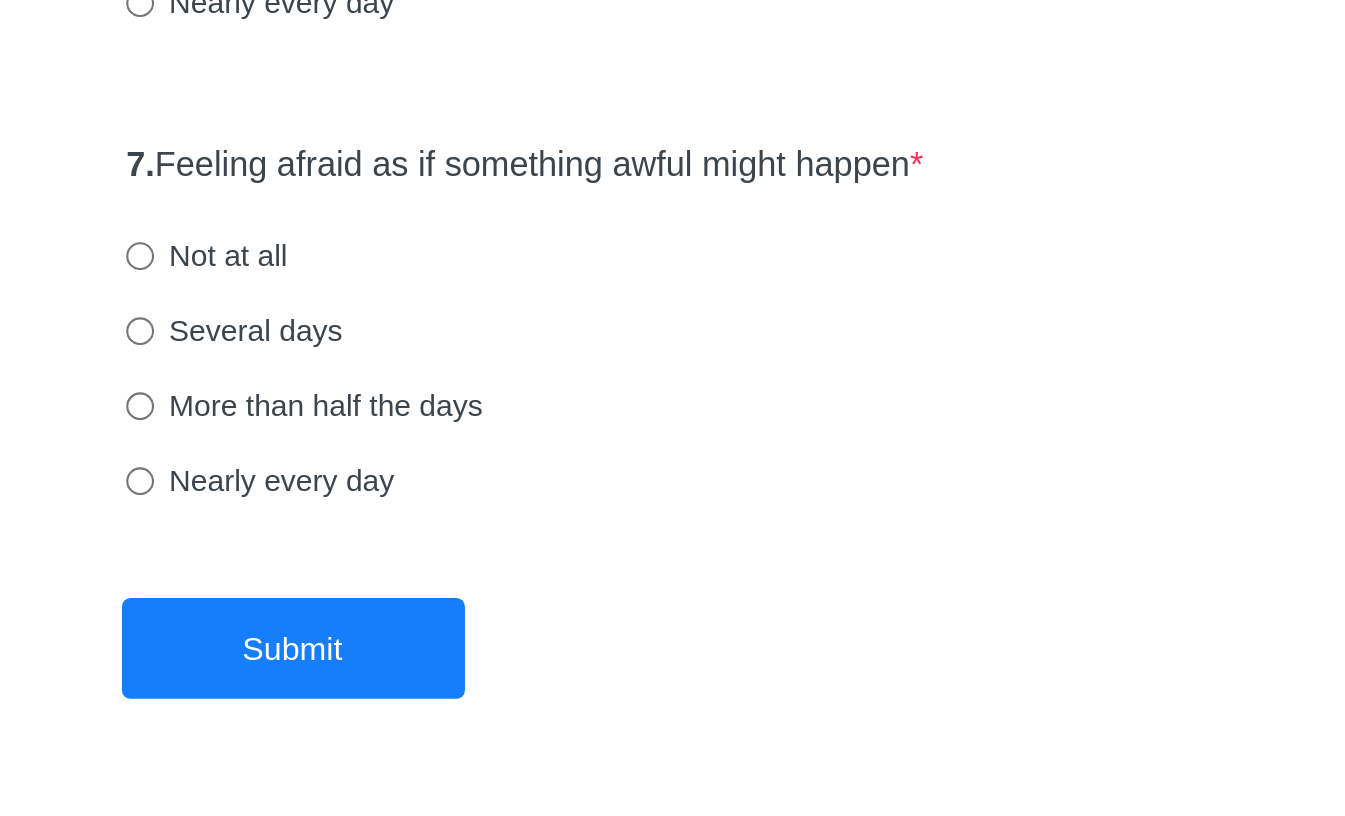 scroll, scrollTop: 1101, scrollLeft: 0, axis: vertical 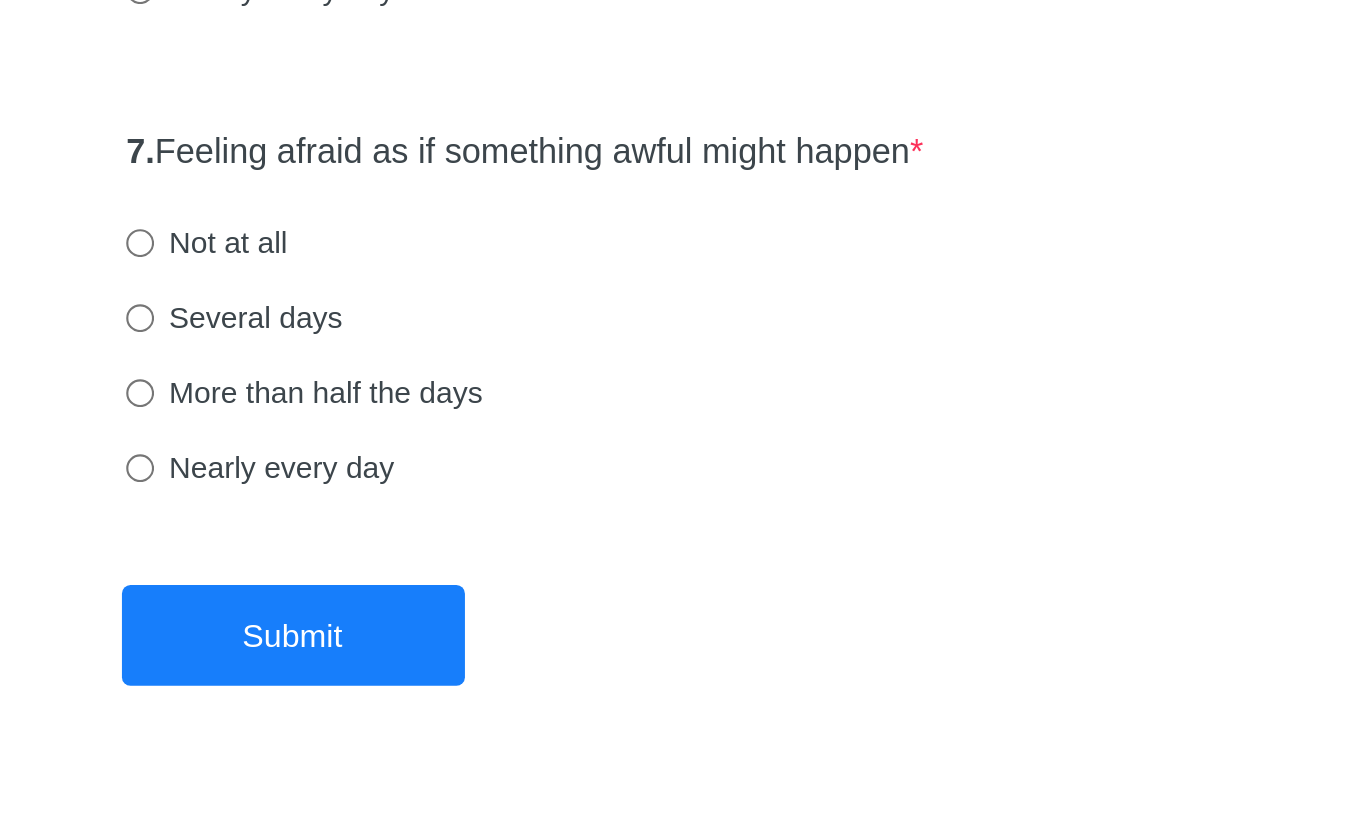 click on "Not at all" at bounding box center [442, 548] 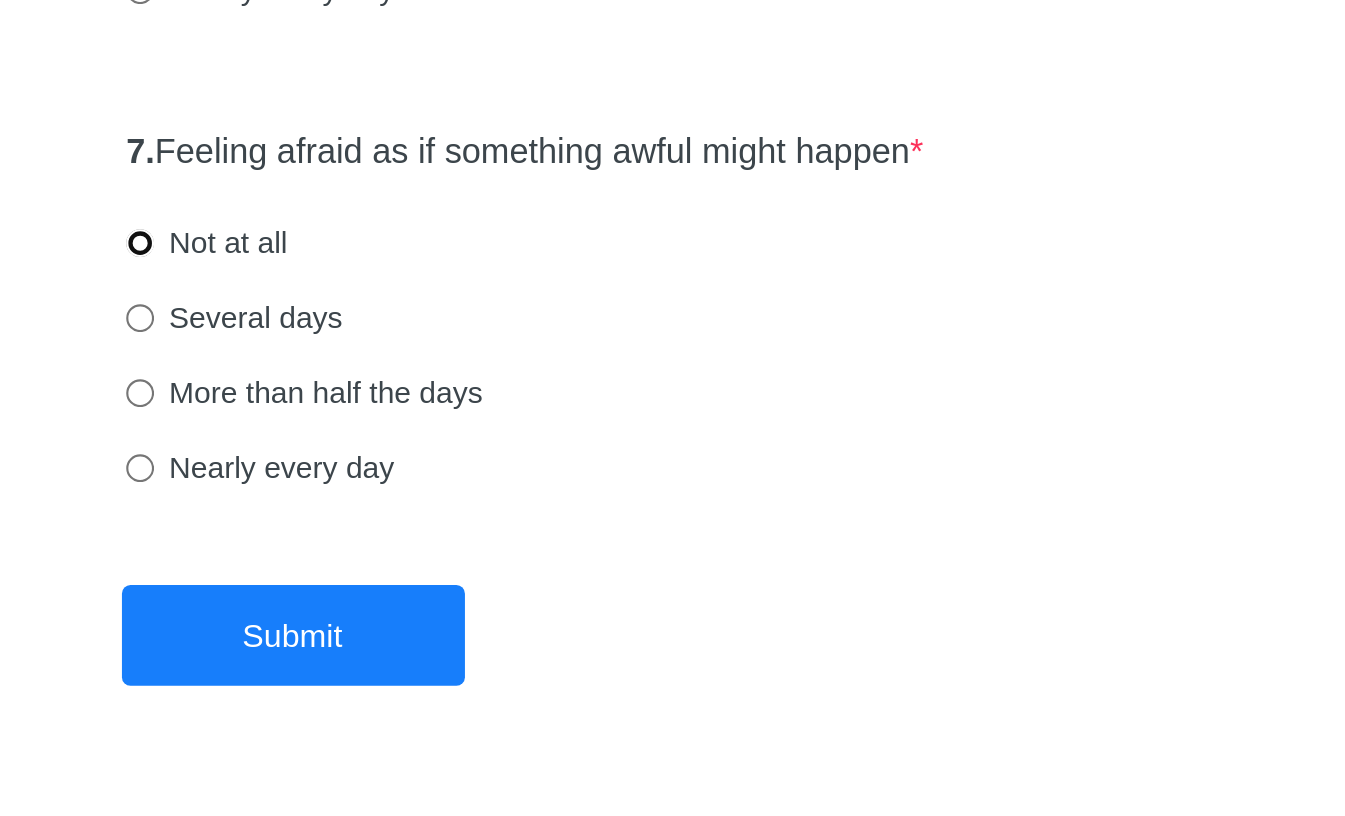 click on "Not at all" at bounding box center (411, 548) 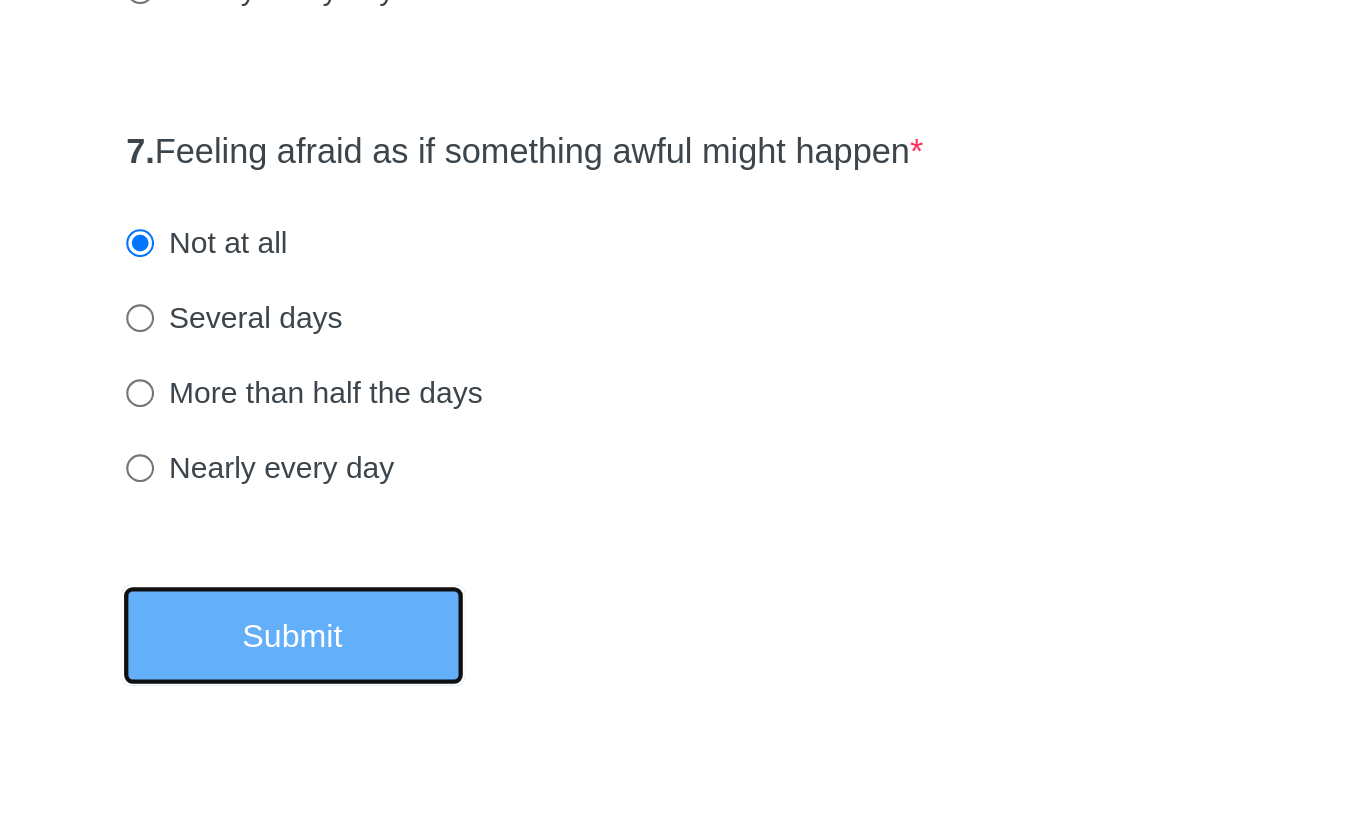 click on "Submit" at bounding box center [483, 731] 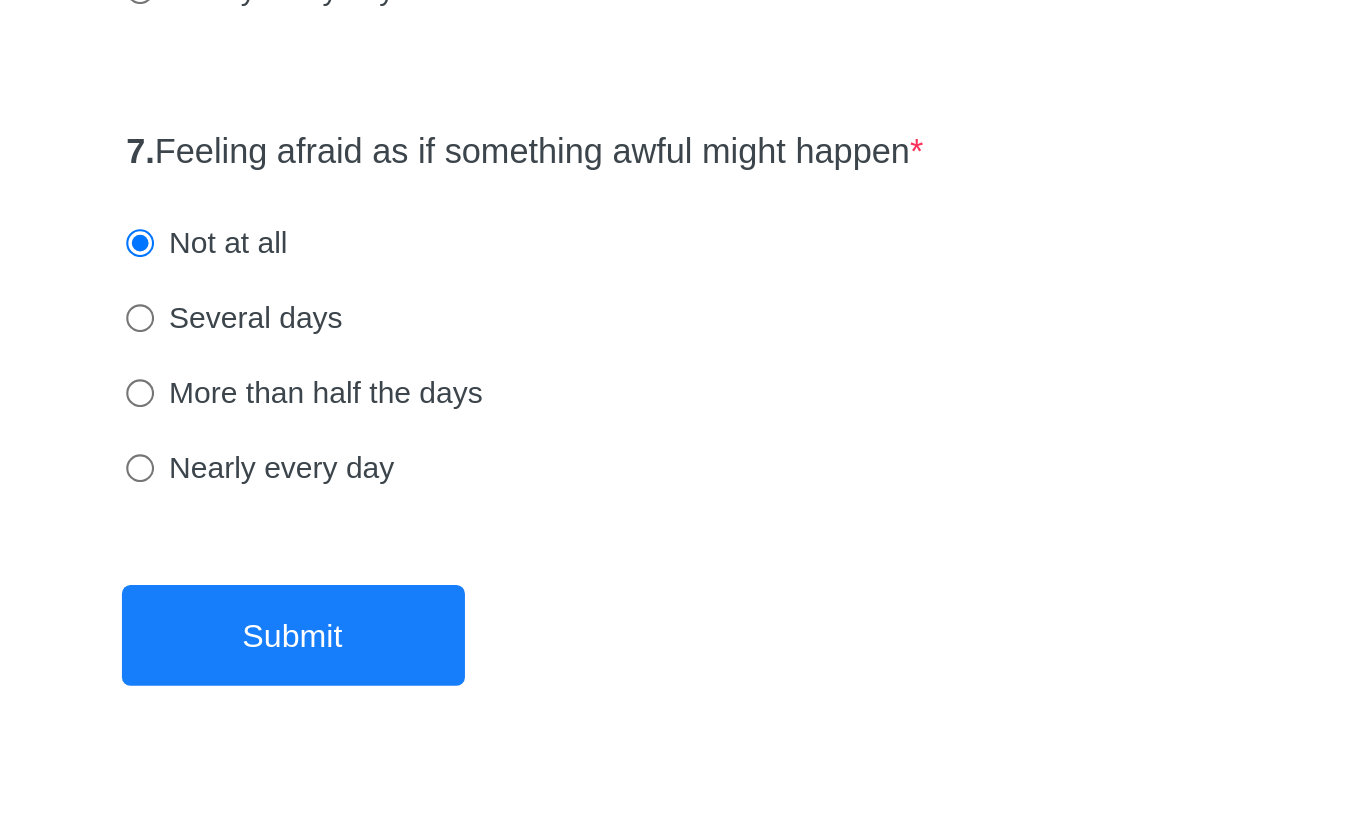 scroll, scrollTop: 0, scrollLeft: 0, axis: both 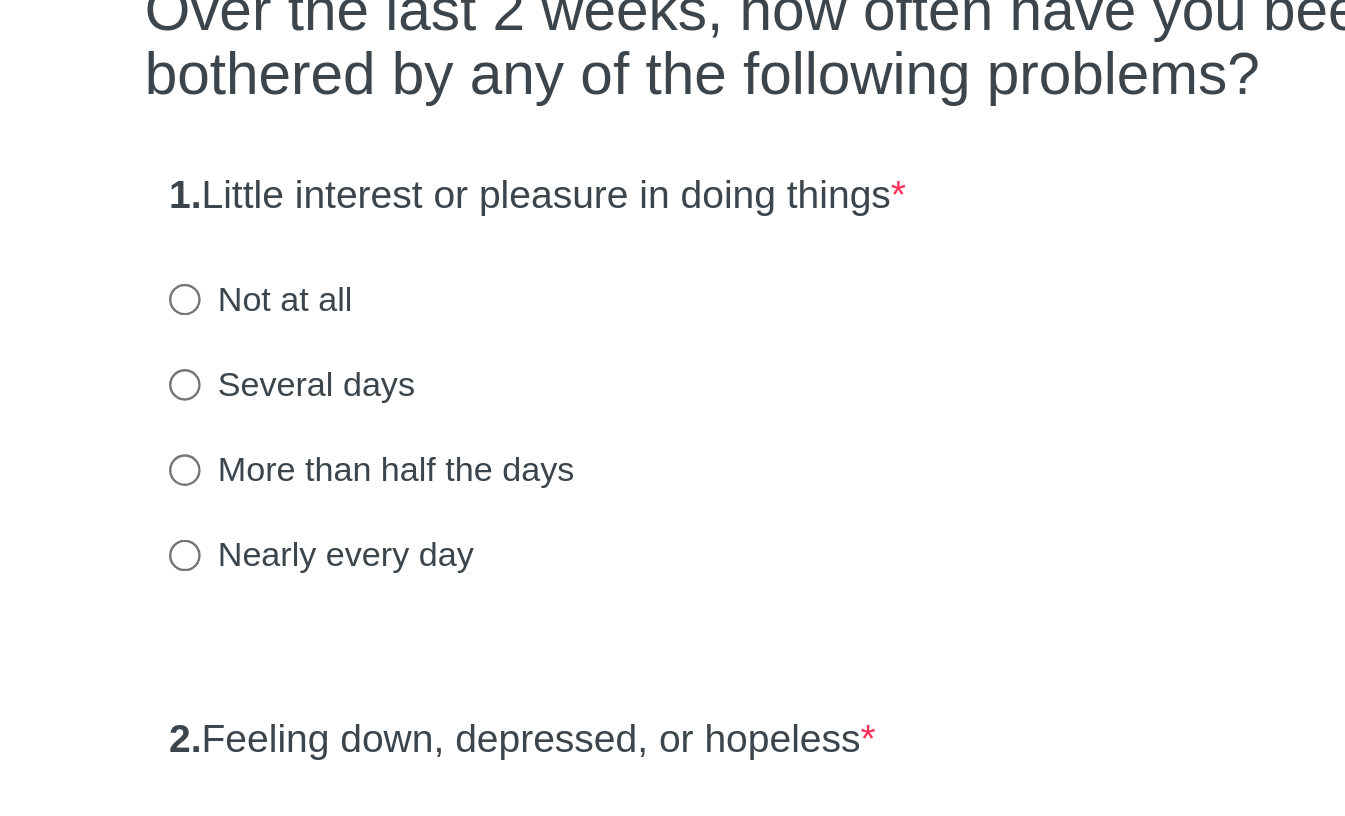 click on "Not at all" at bounding box center [442, 312] 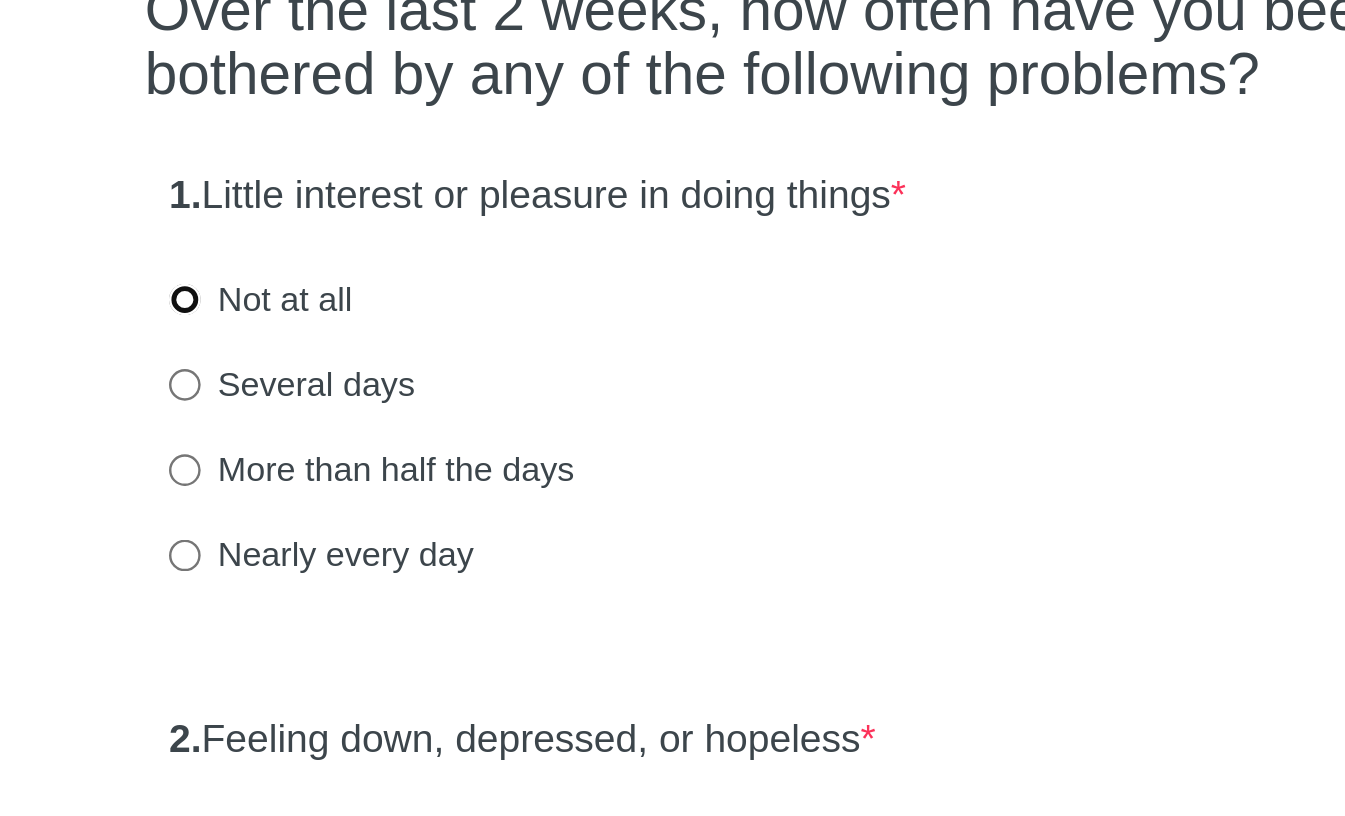 click on "Not at all" at bounding box center [411, 312] 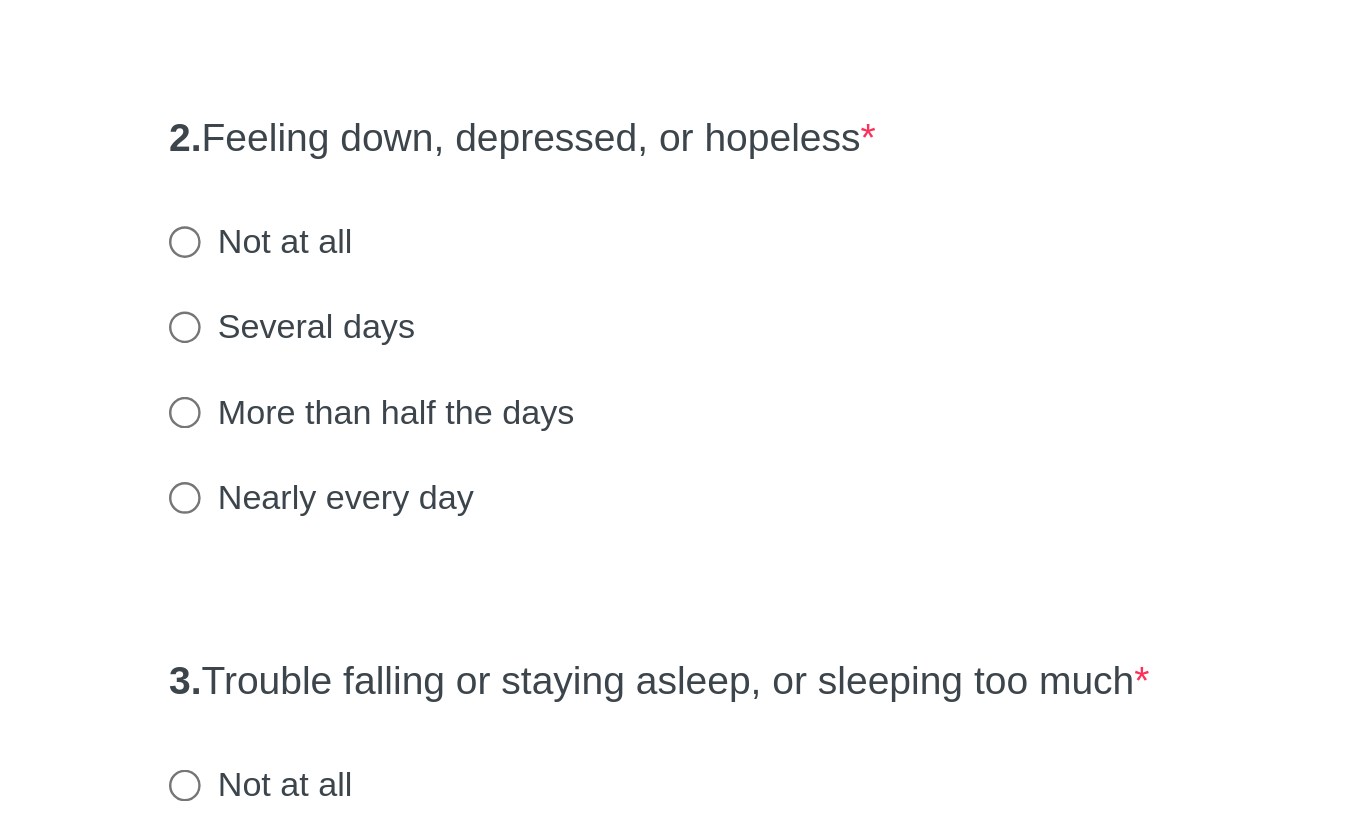 click on "Not at all" at bounding box center (442, 535) 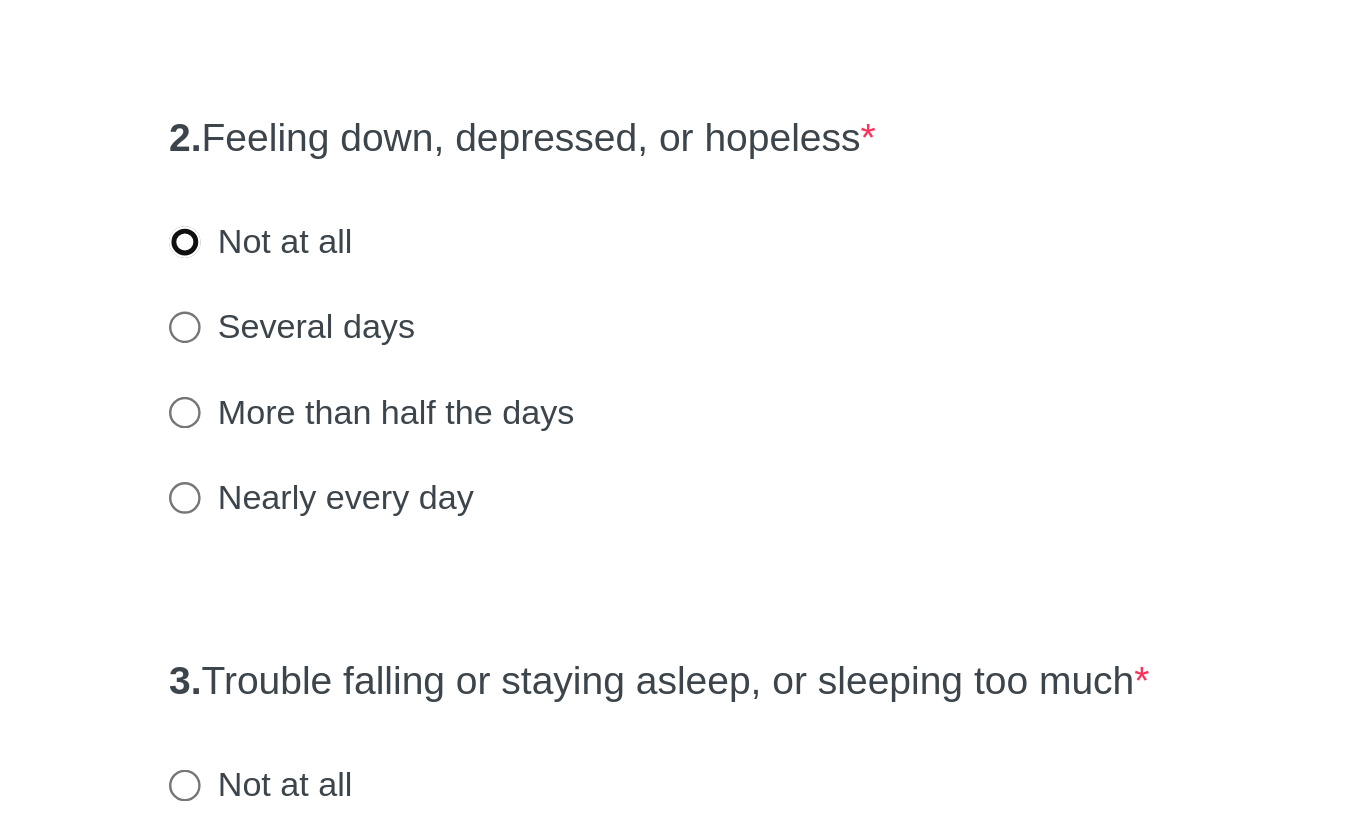 click on "Not at all" at bounding box center (411, 535) 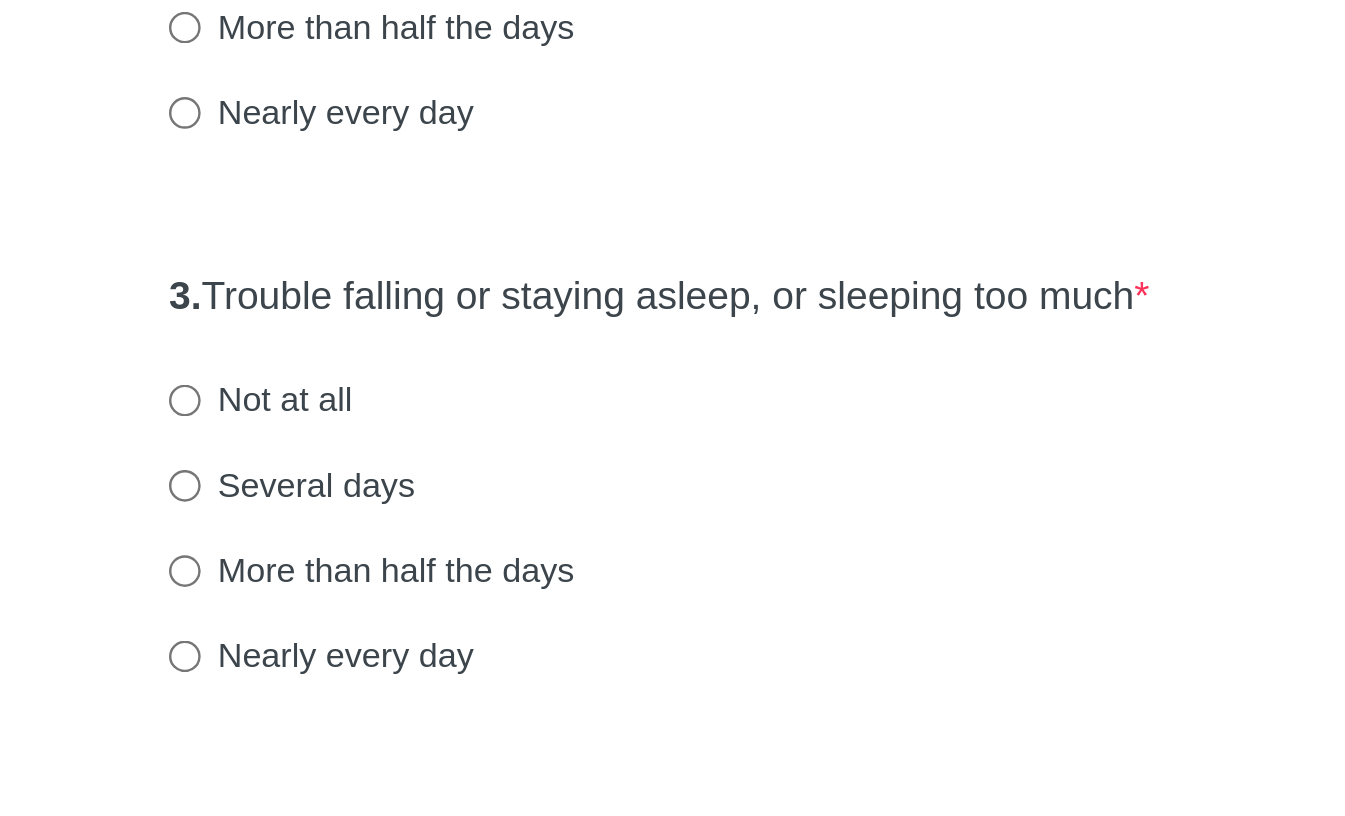 scroll, scrollTop: 114, scrollLeft: 0, axis: vertical 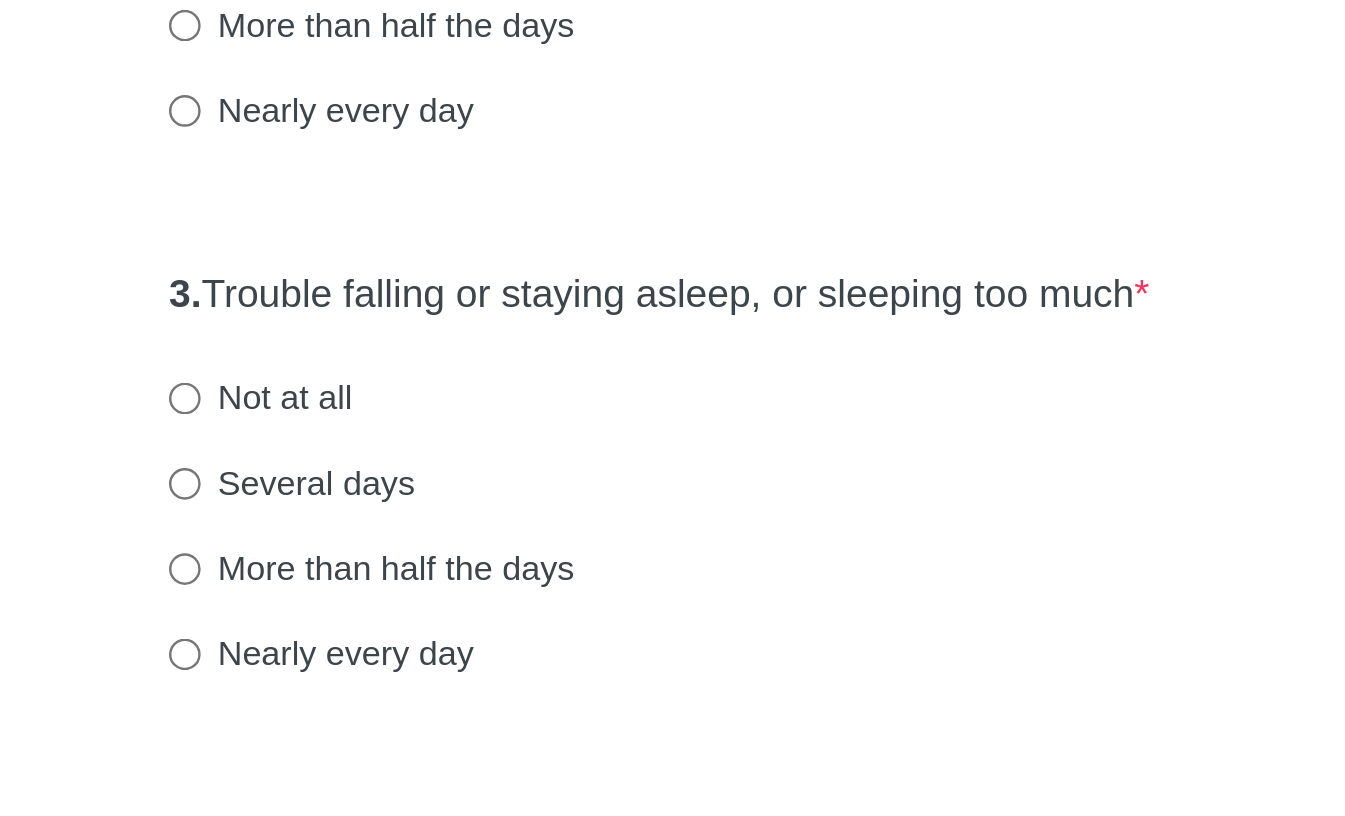 click on "Not at all" at bounding box center [442, 644] 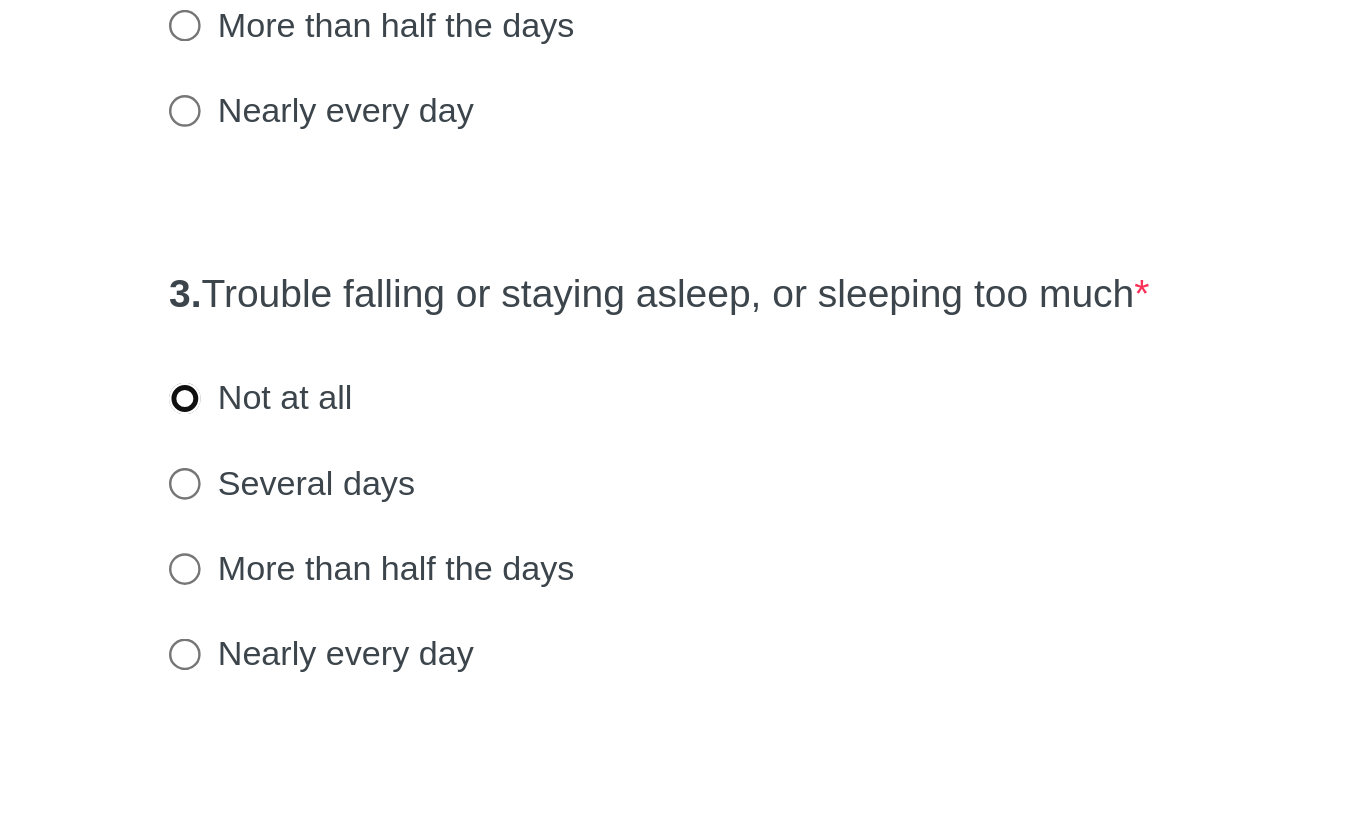 click on "Not at all" at bounding box center [411, 644] 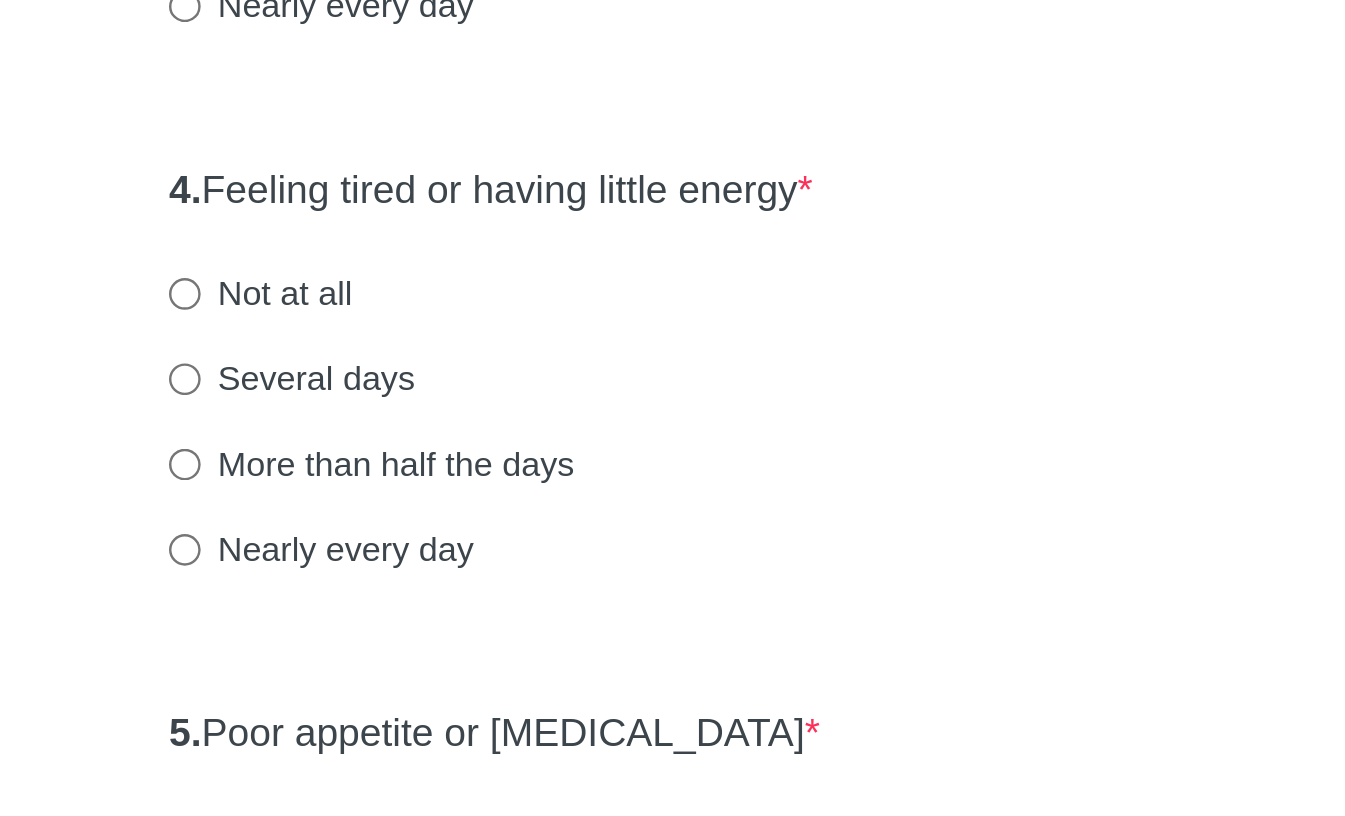 scroll, scrollTop: 384, scrollLeft: 0, axis: vertical 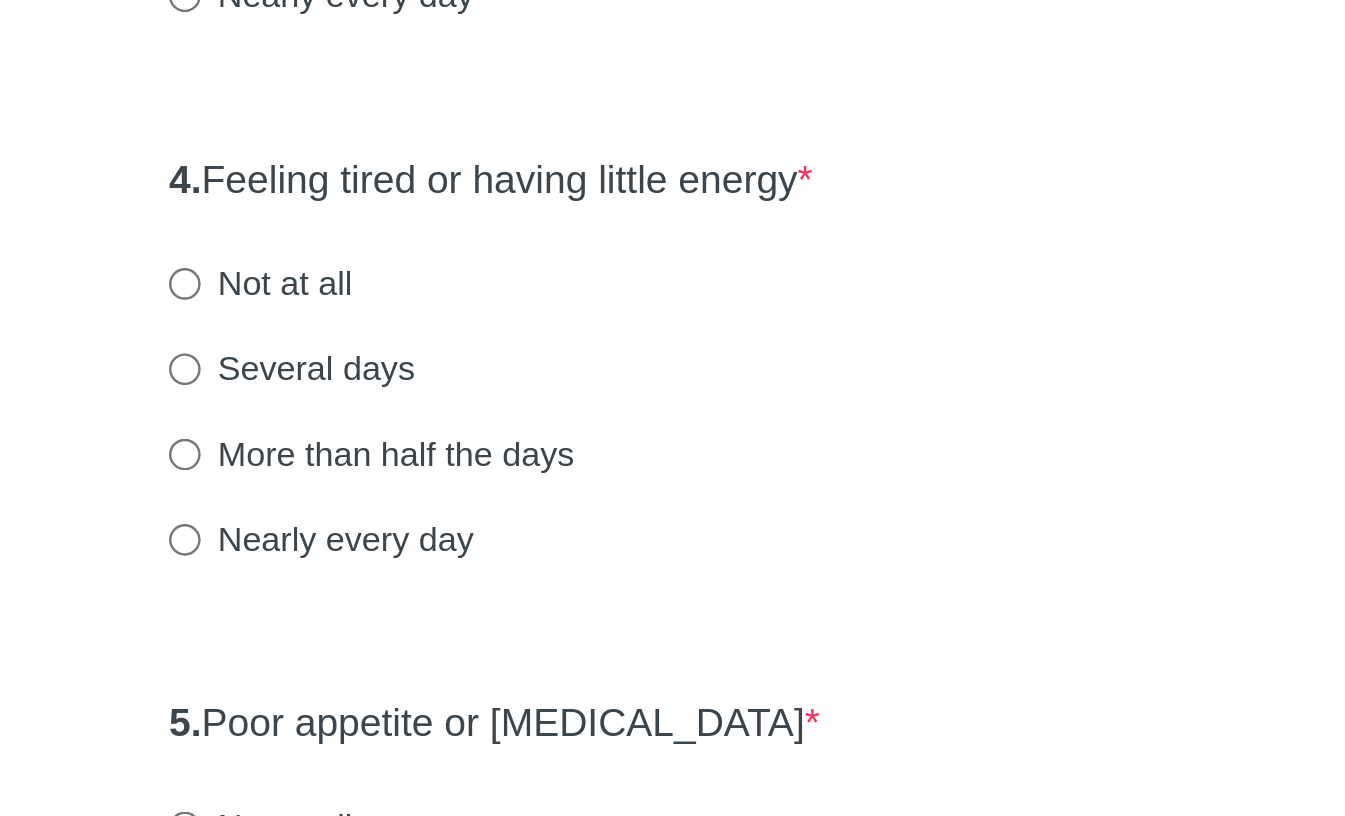 click on "Not at all" at bounding box center [442, 597] 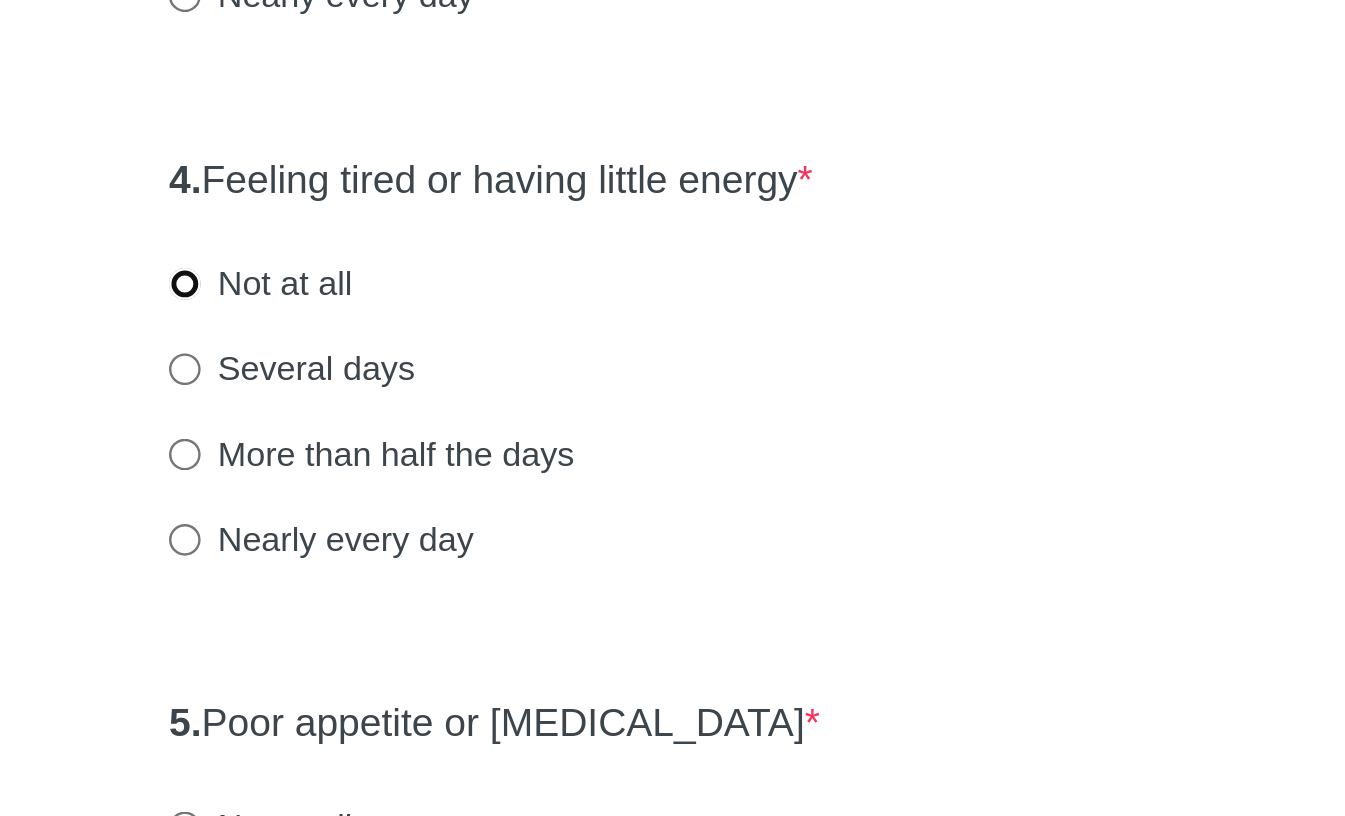 click on "Not at all" at bounding box center (411, 597) 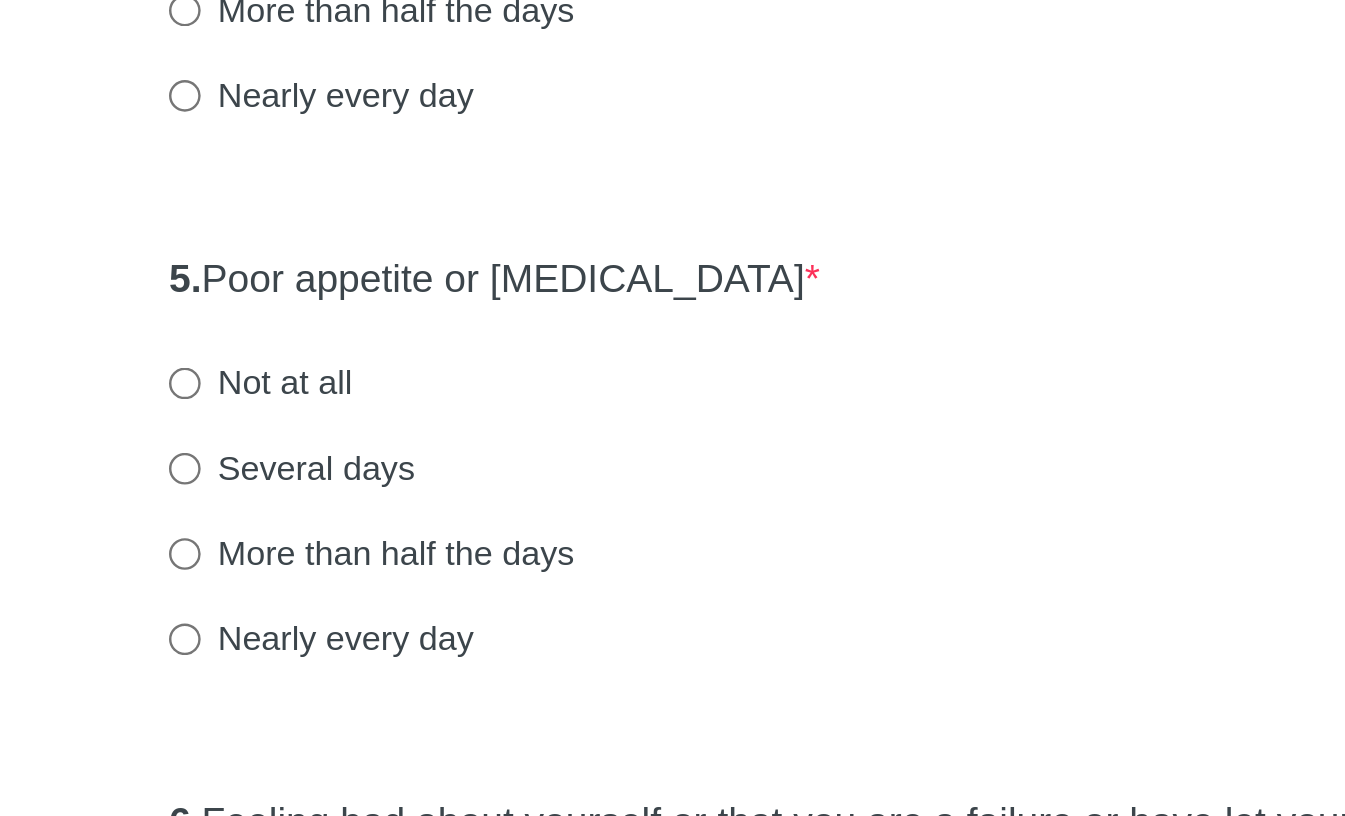 scroll, scrollTop: 567, scrollLeft: 0, axis: vertical 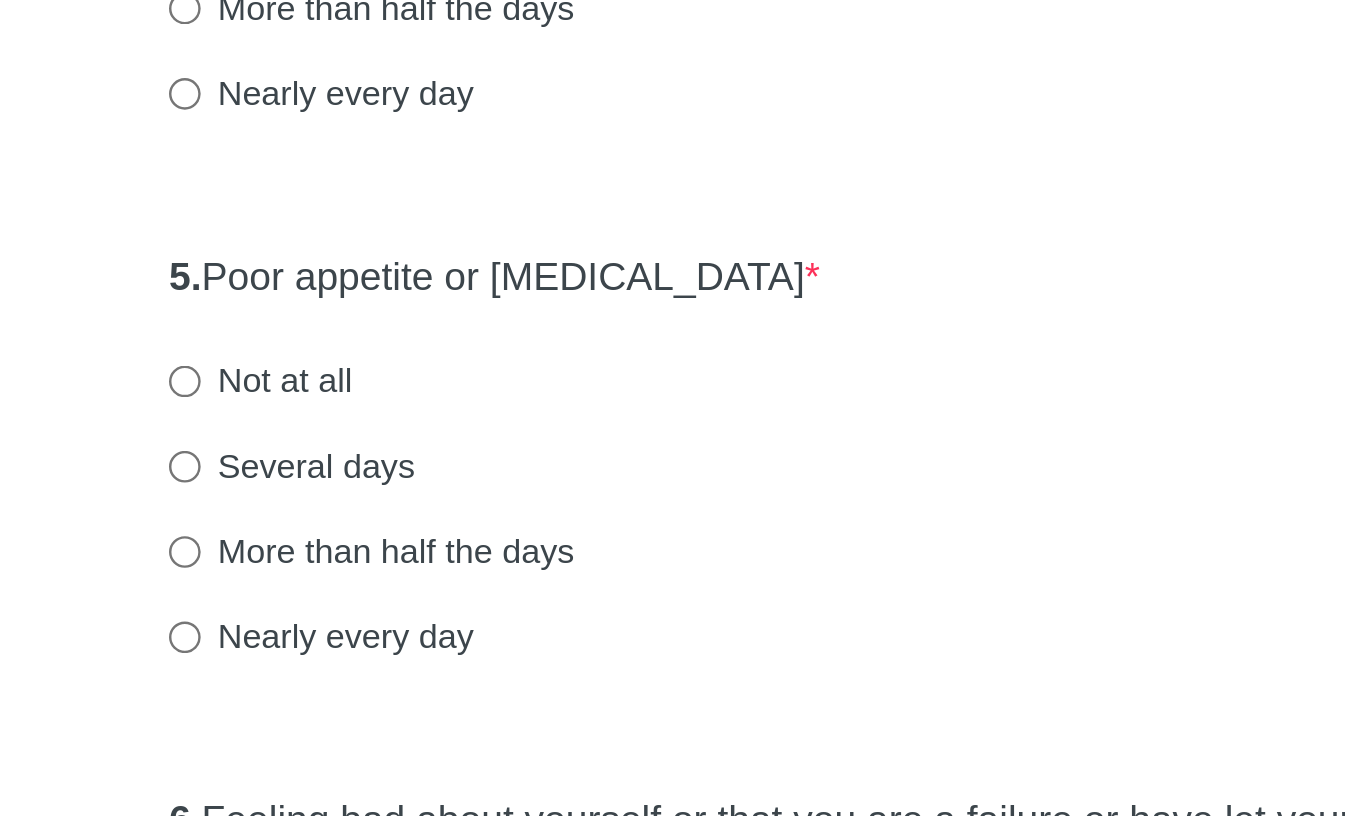 click on "Not at all" at bounding box center (442, 637) 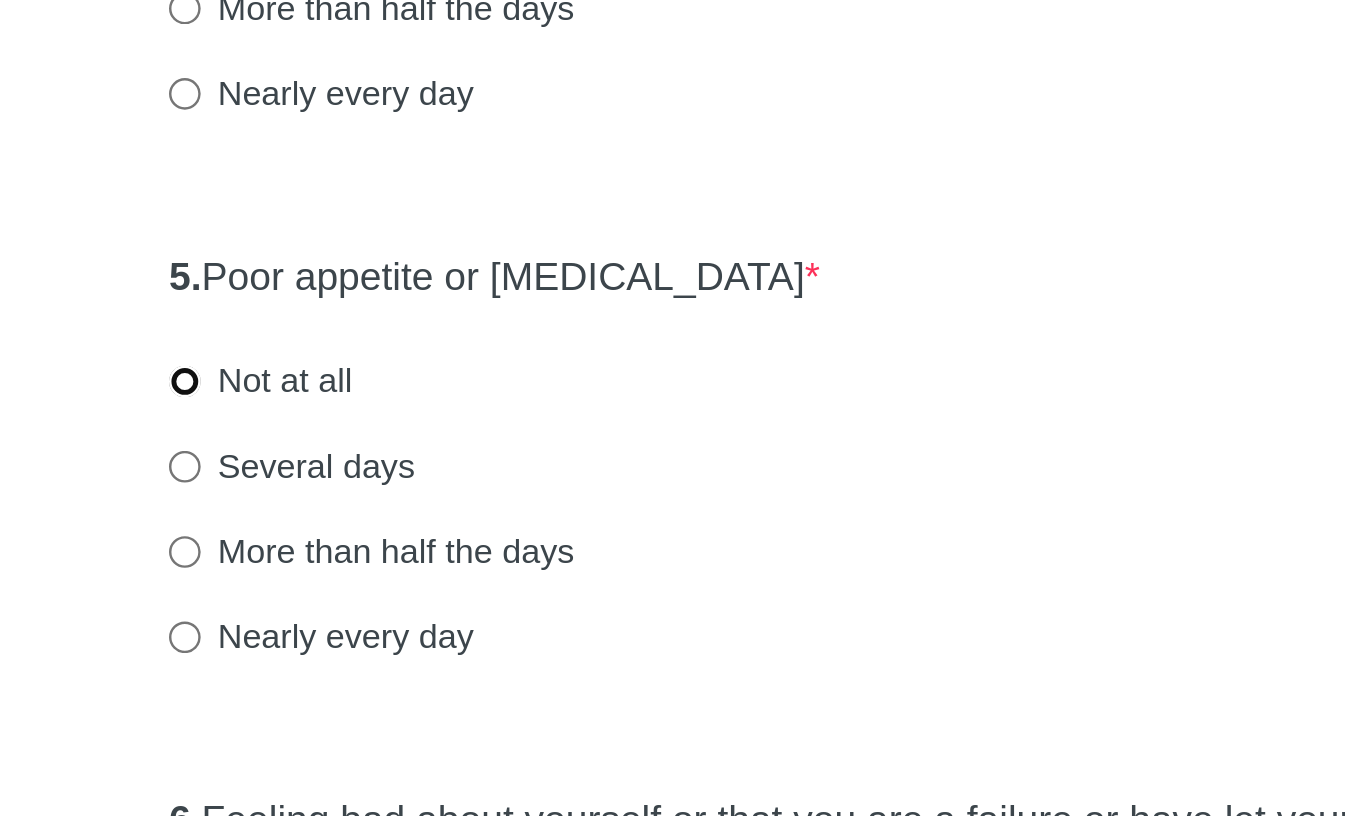 click on "Not at all" at bounding box center (411, 637) 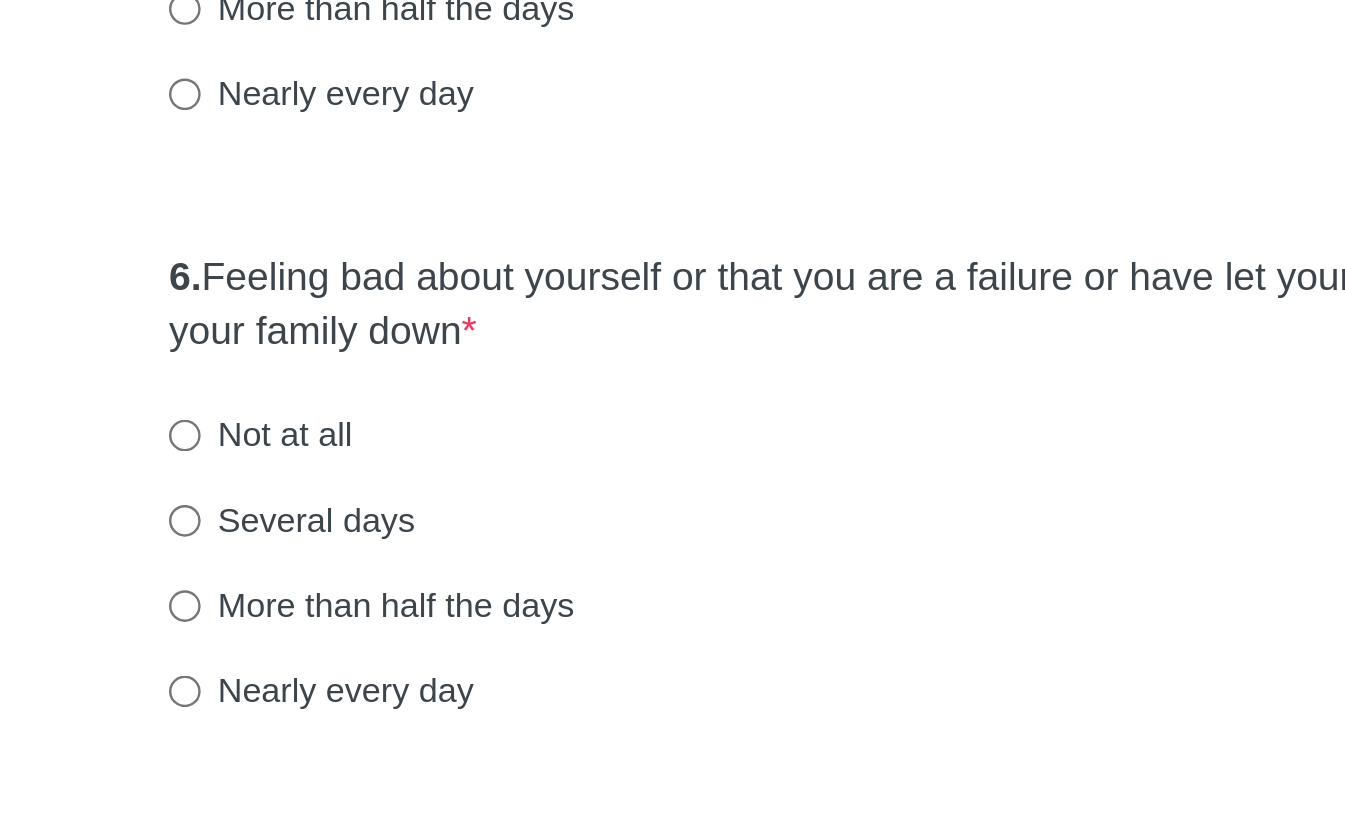 scroll, scrollTop: 812, scrollLeft: 0, axis: vertical 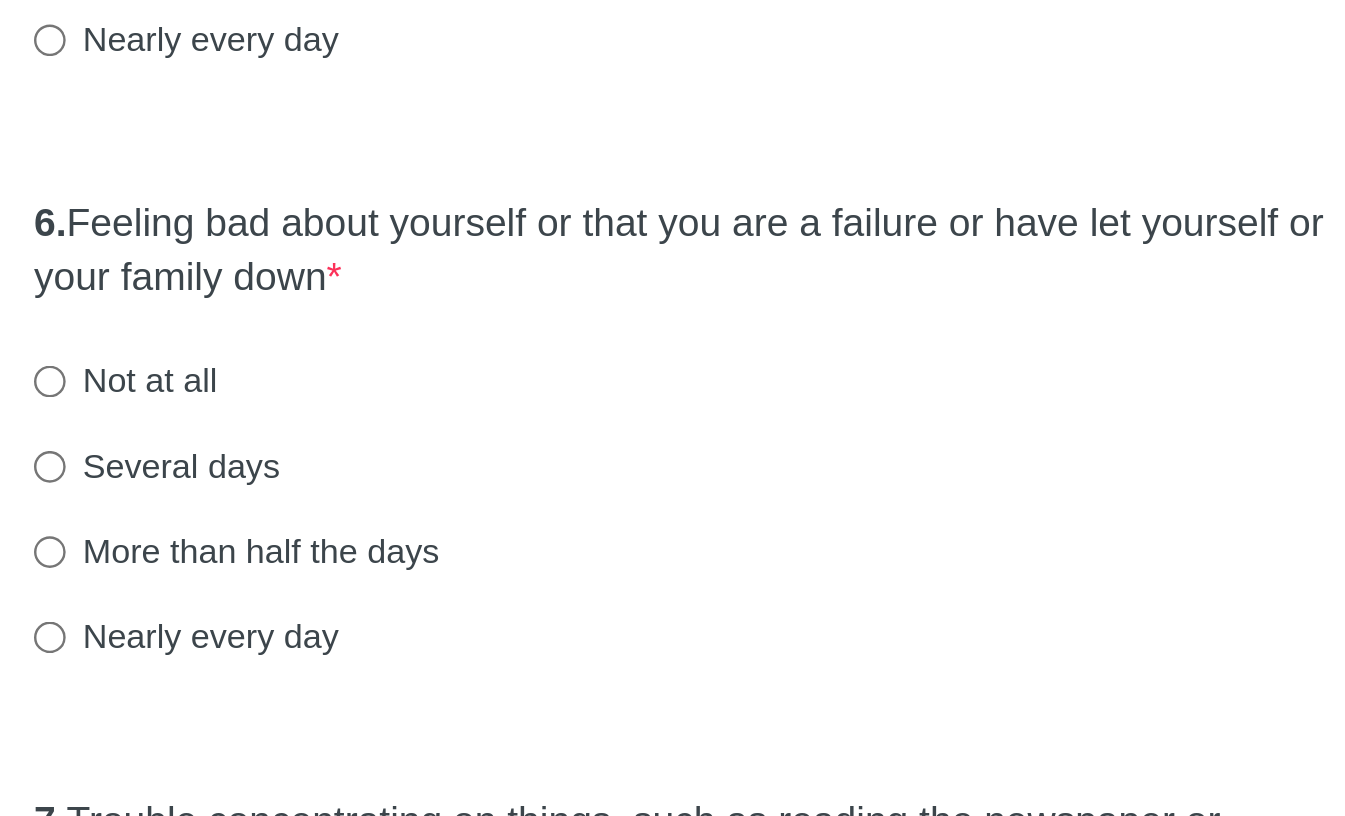 click on "Not at all" at bounding box center [442, 637] 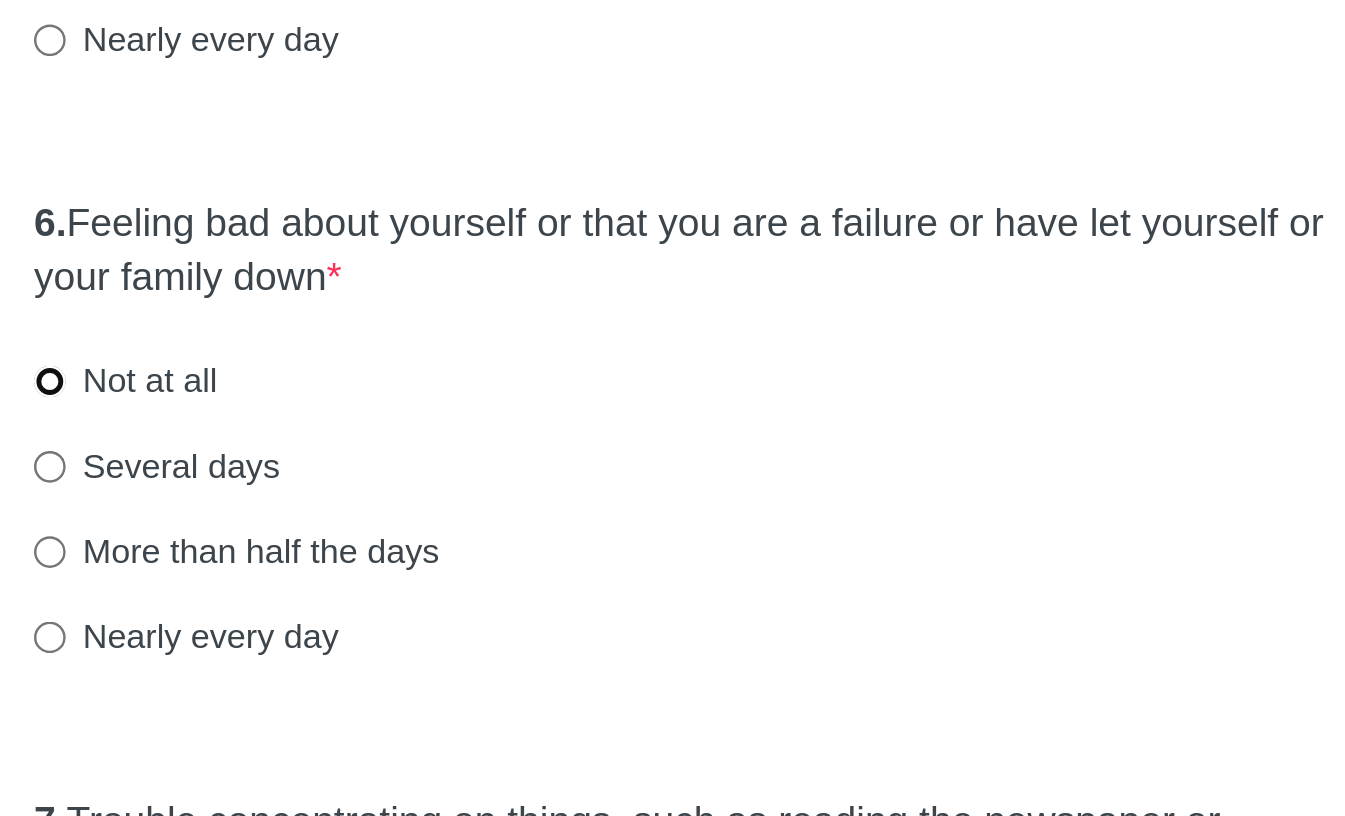 click on "Not at all" at bounding box center (411, 637) 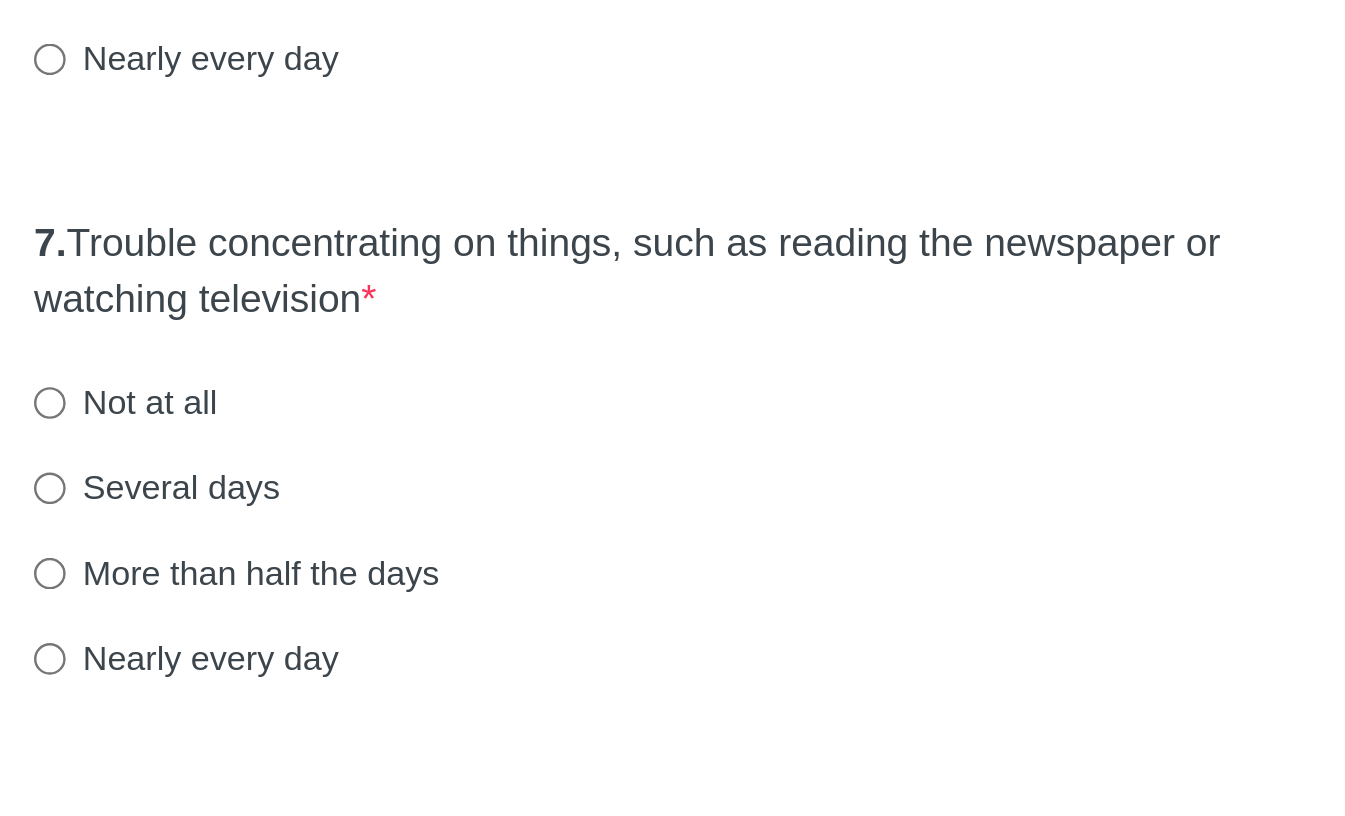 scroll, scrollTop: 1053, scrollLeft: 0, axis: vertical 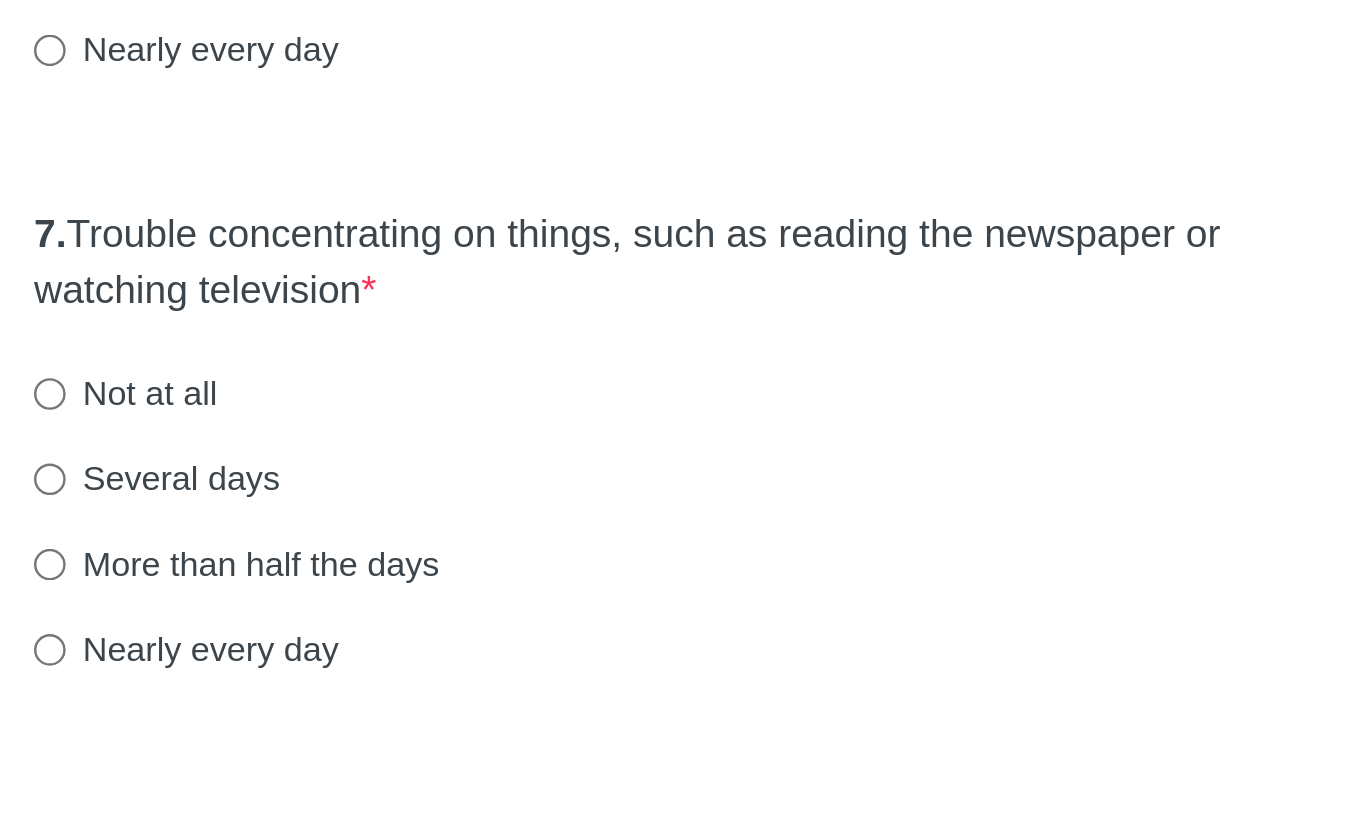 click on "Several days" at bounding box center (455, 677) 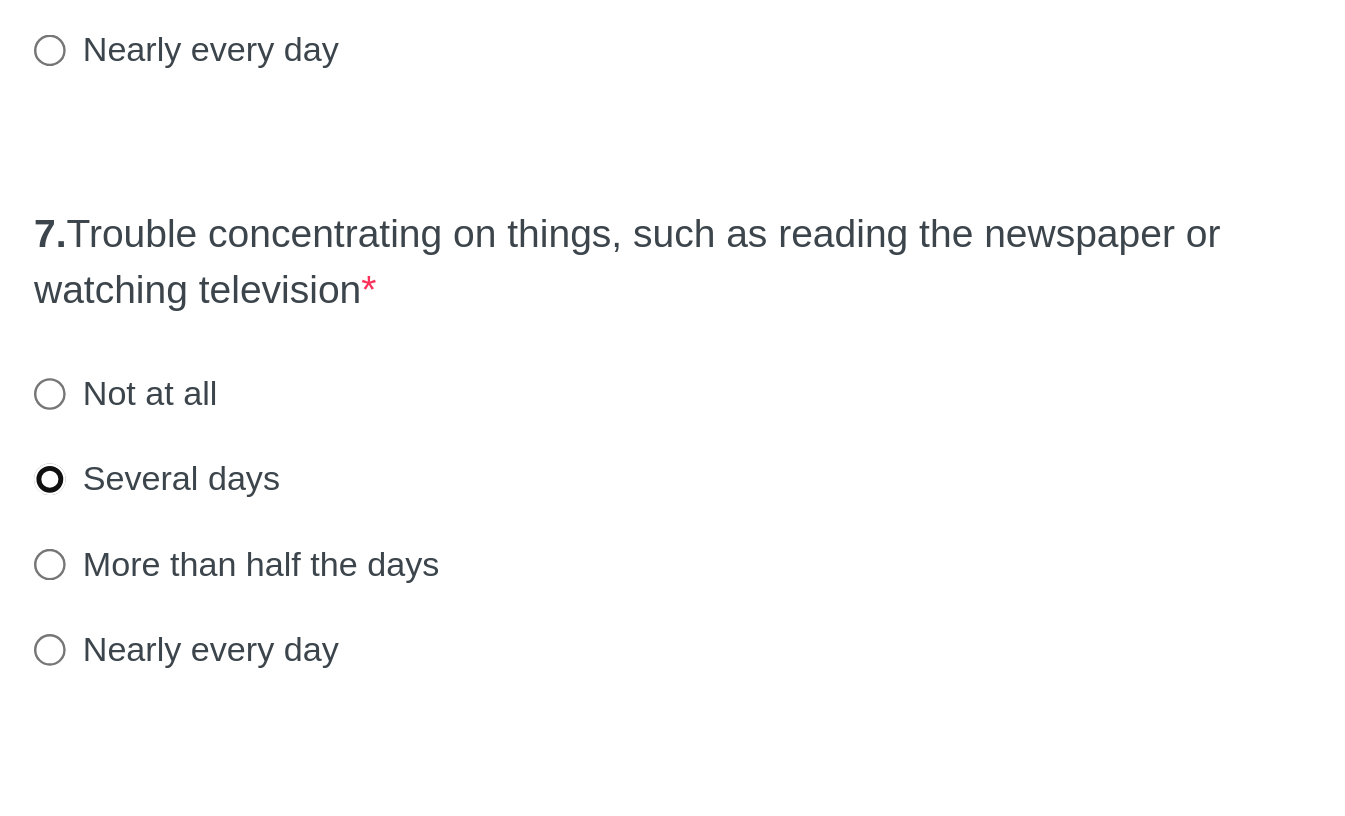 click on "Several days" at bounding box center (411, 677) 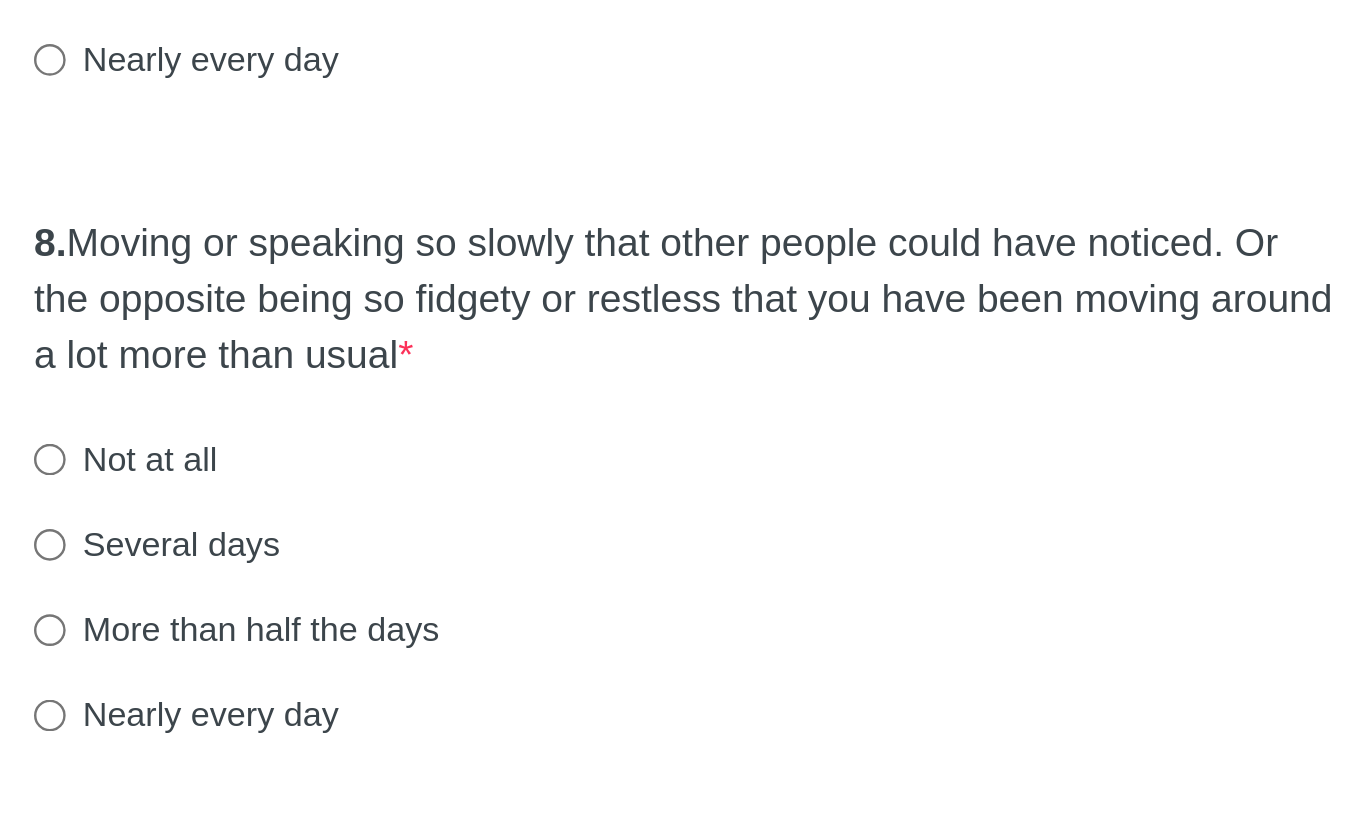 scroll, scrollTop: 1301, scrollLeft: 0, axis: vertical 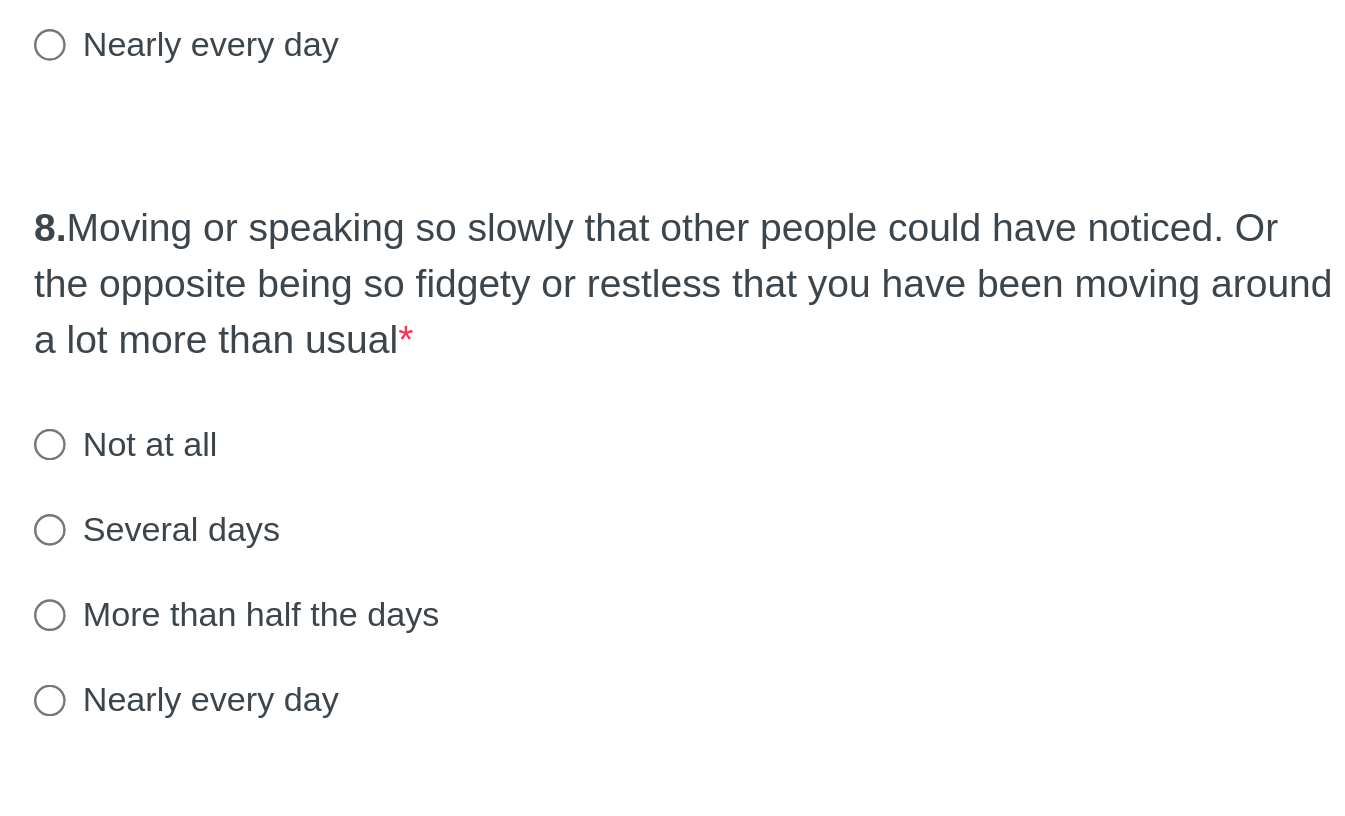 click on "Not at all" at bounding box center [442, 663] 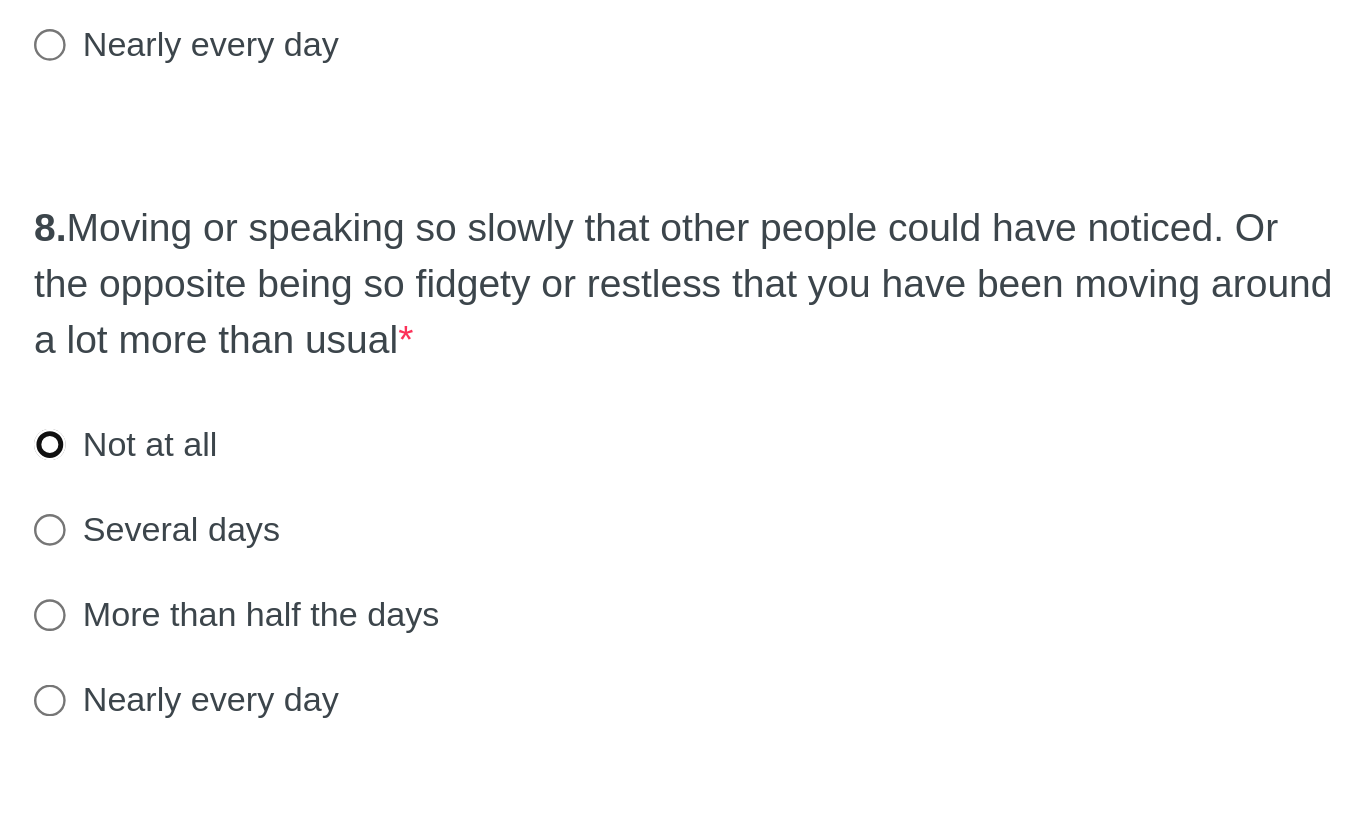click on "Not at all" at bounding box center (411, 663) 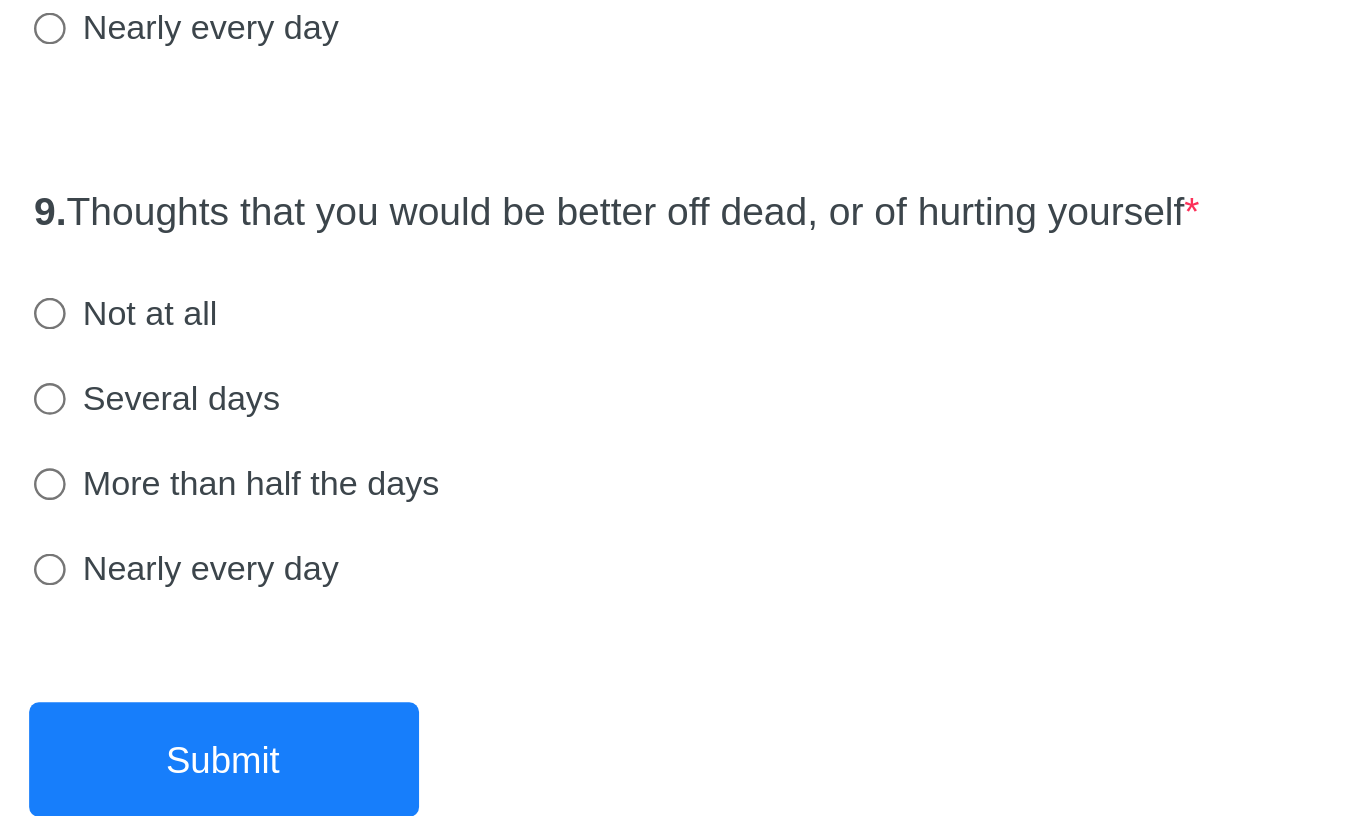 scroll, scrollTop: 1582, scrollLeft: 0, axis: vertical 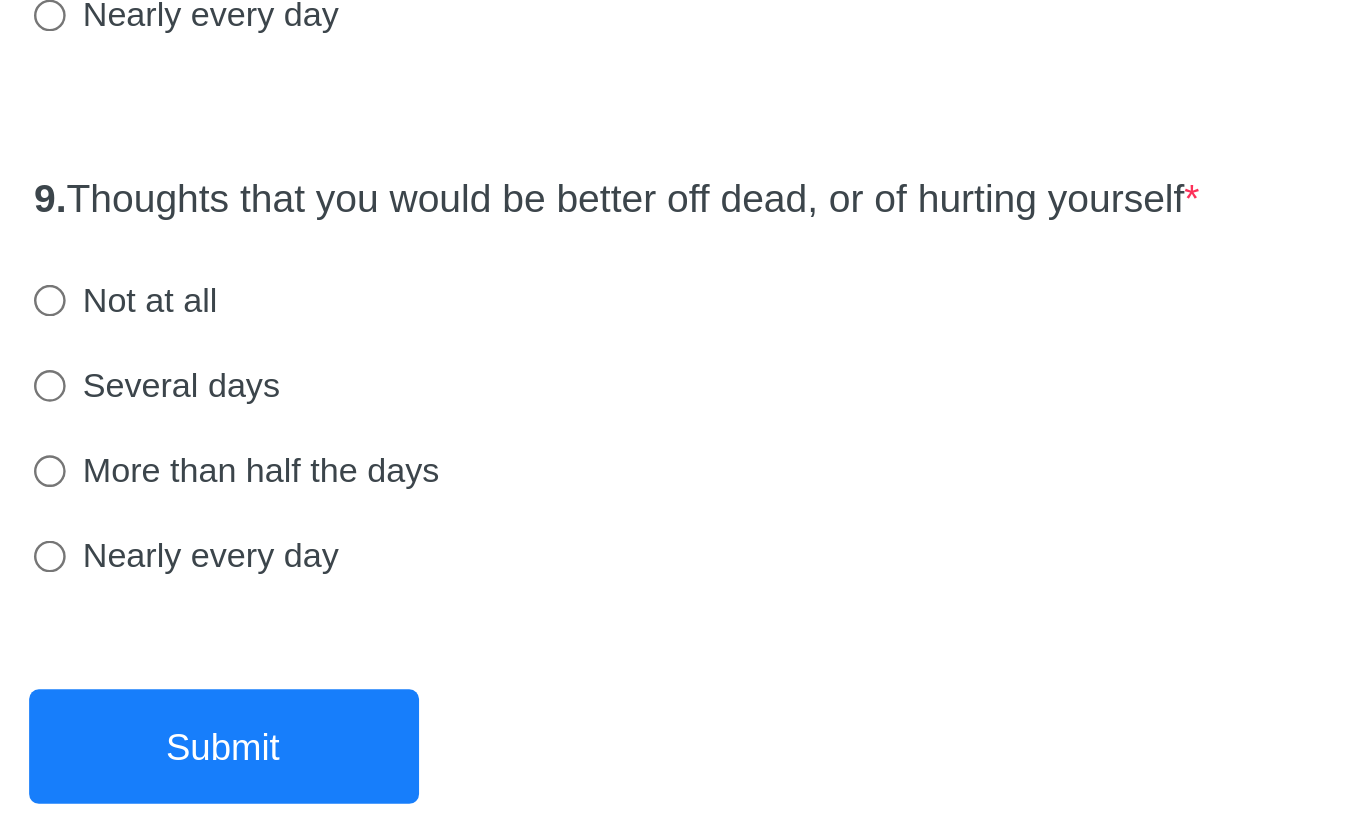 click on "Not at all" at bounding box center [442, 604] 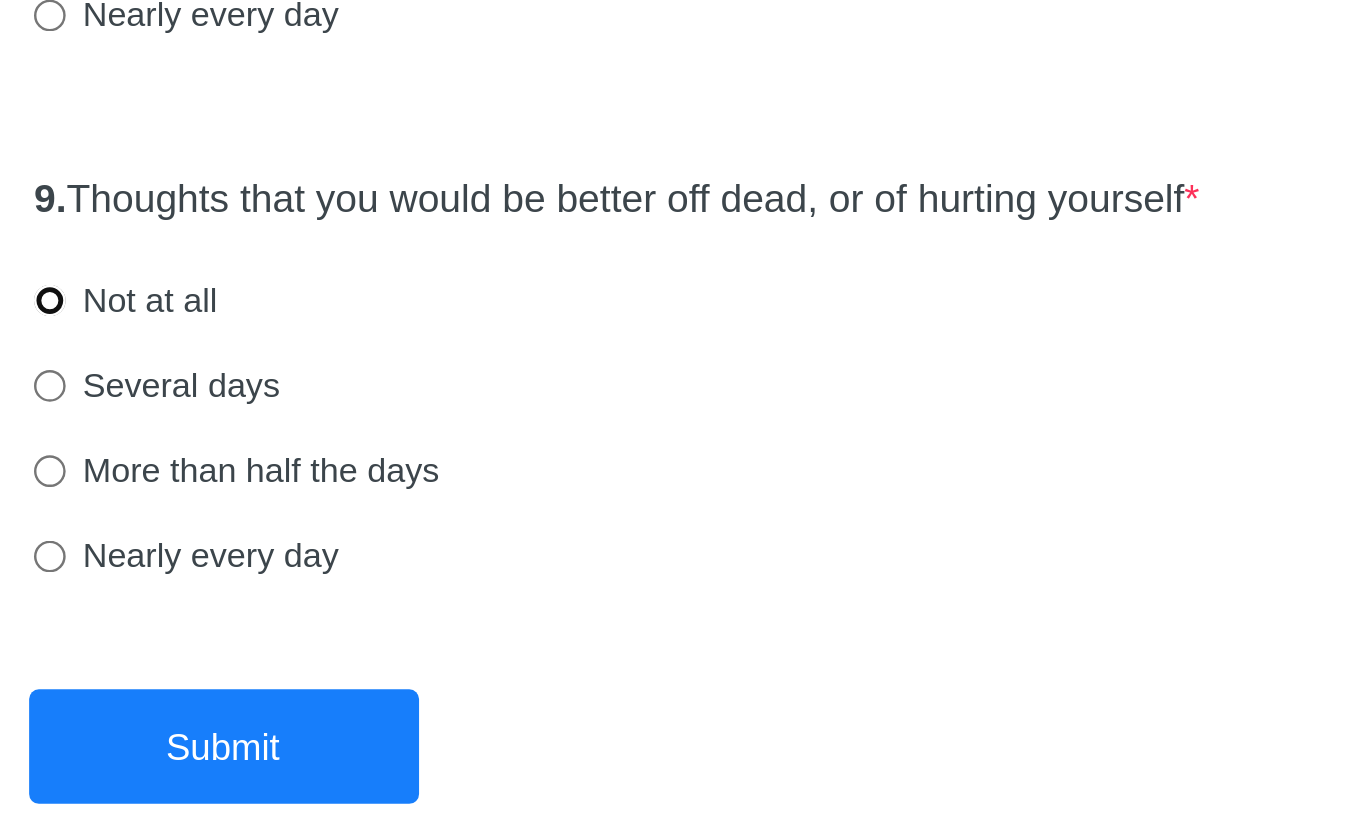 click on "Not at all" at bounding box center (411, 604) 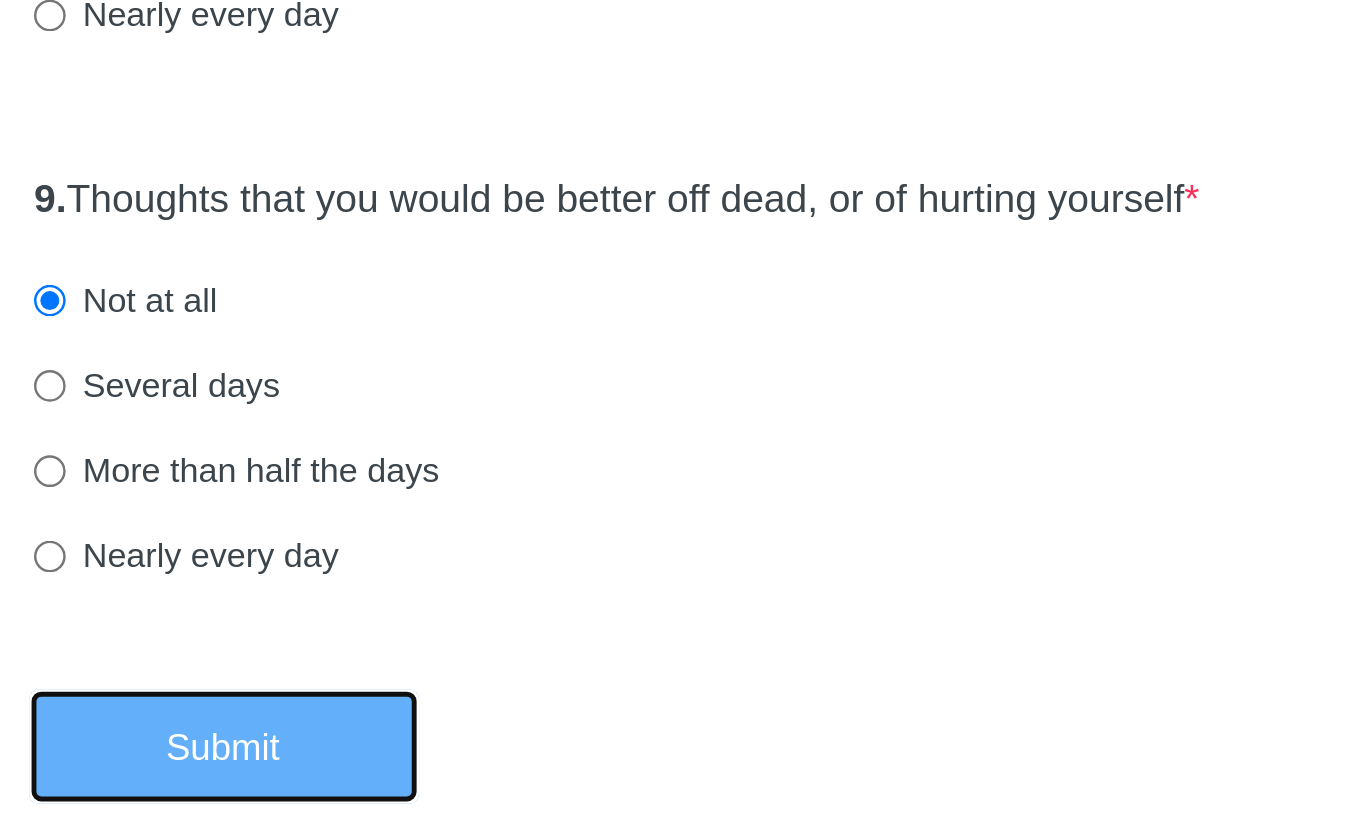 click on "Submit" at bounding box center (483, 787) 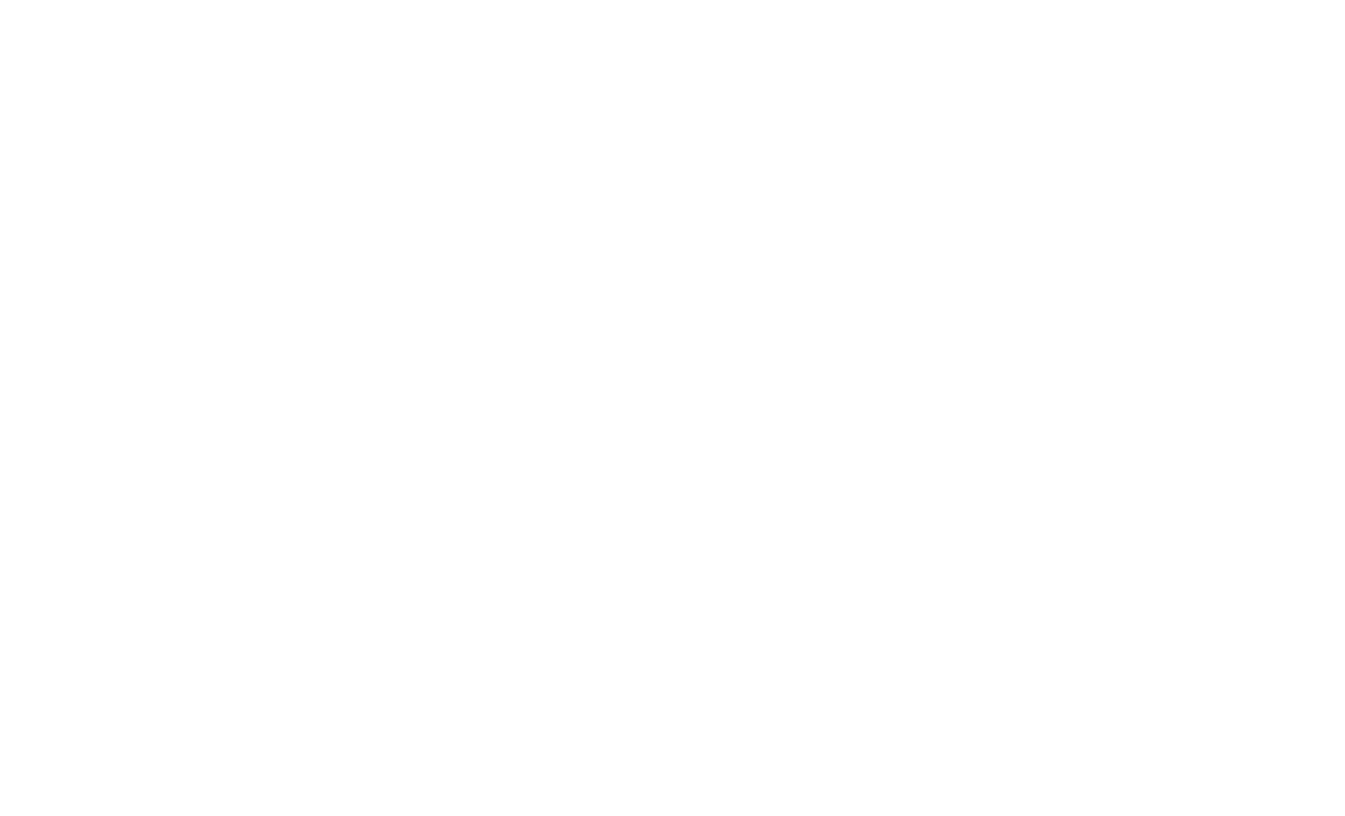 scroll, scrollTop: 0, scrollLeft: 0, axis: both 